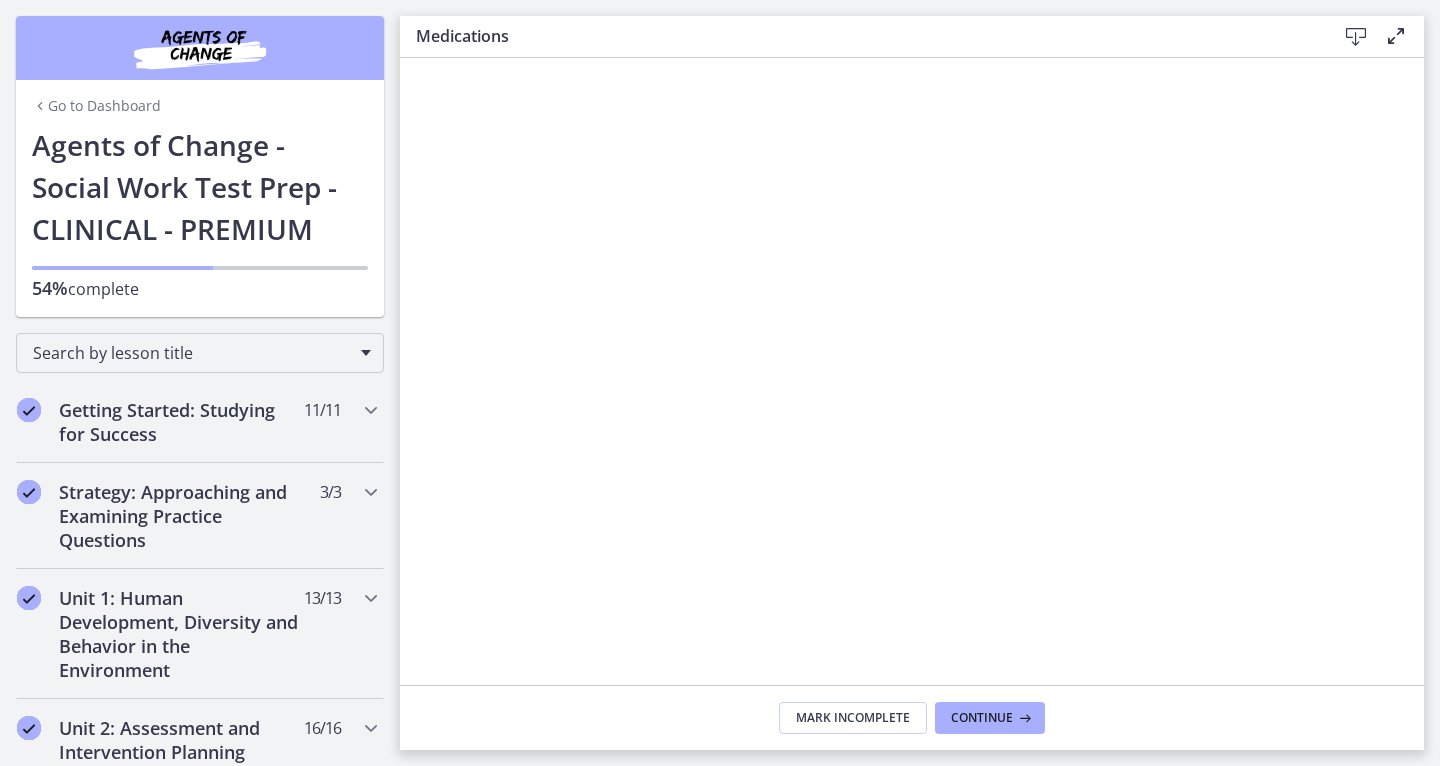 scroll, scrollTop: 0, scrollLeft: 5, axis: horizontal 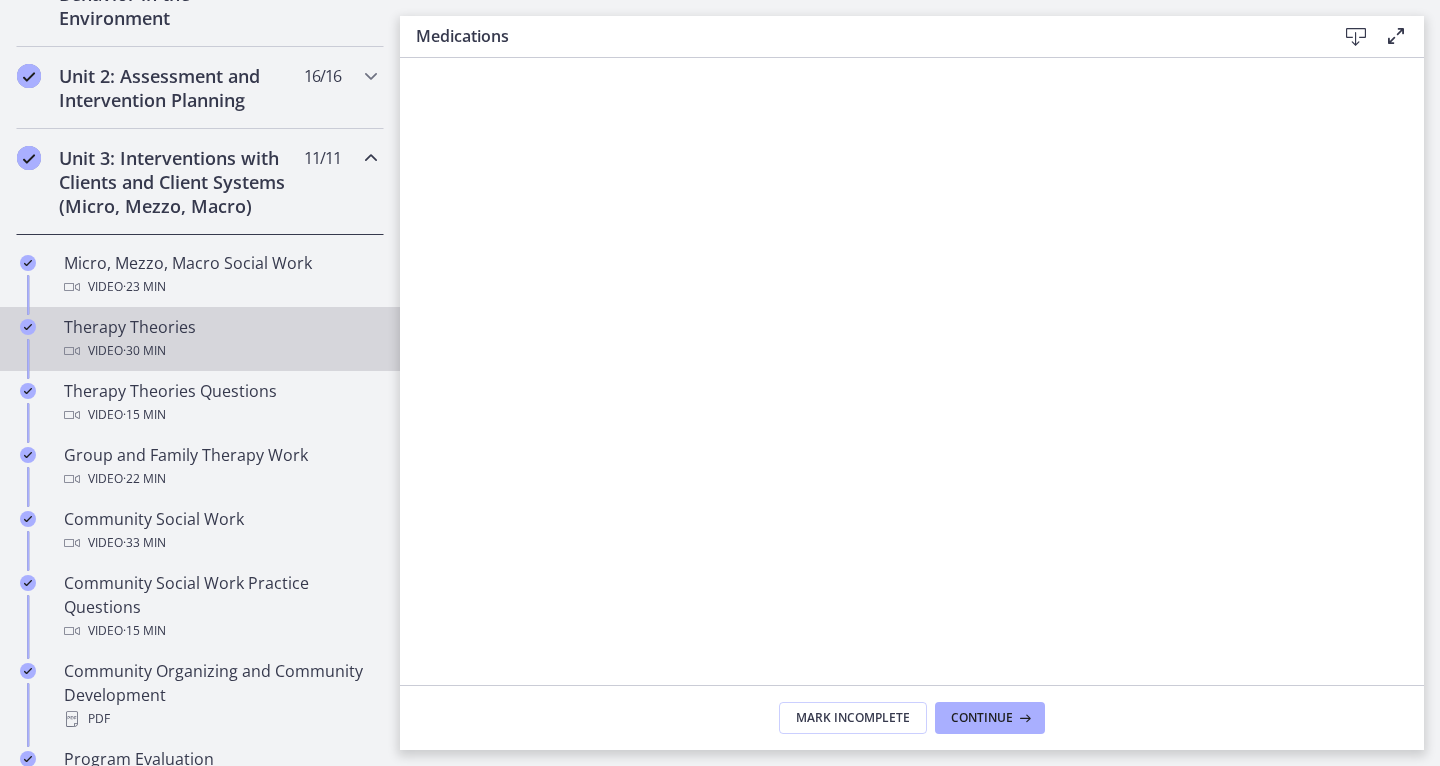 click on "Therapy Theories
Video
·  30 min" at bounding box center (200, 339) 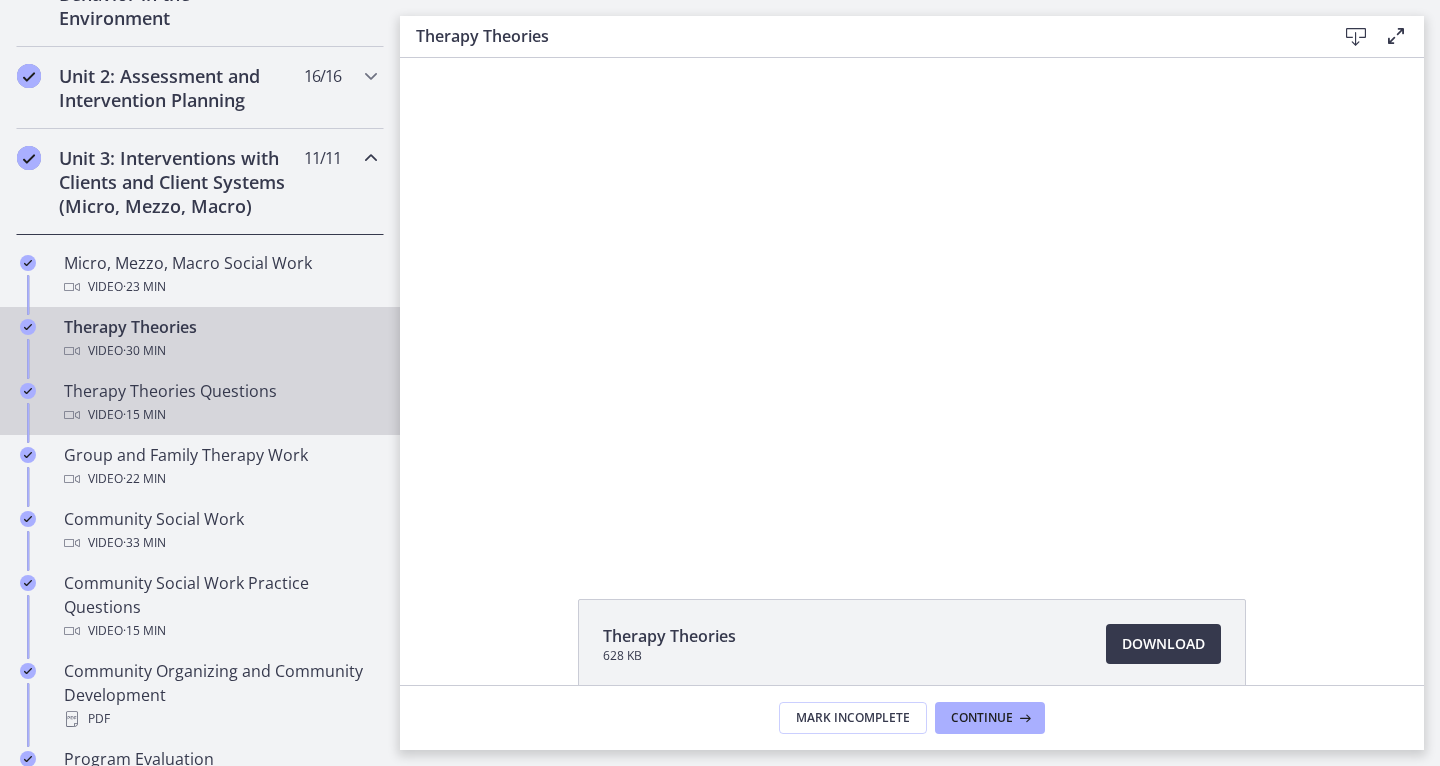 scroll, scrollTop: 0, scrollLeft: 0, axis: both 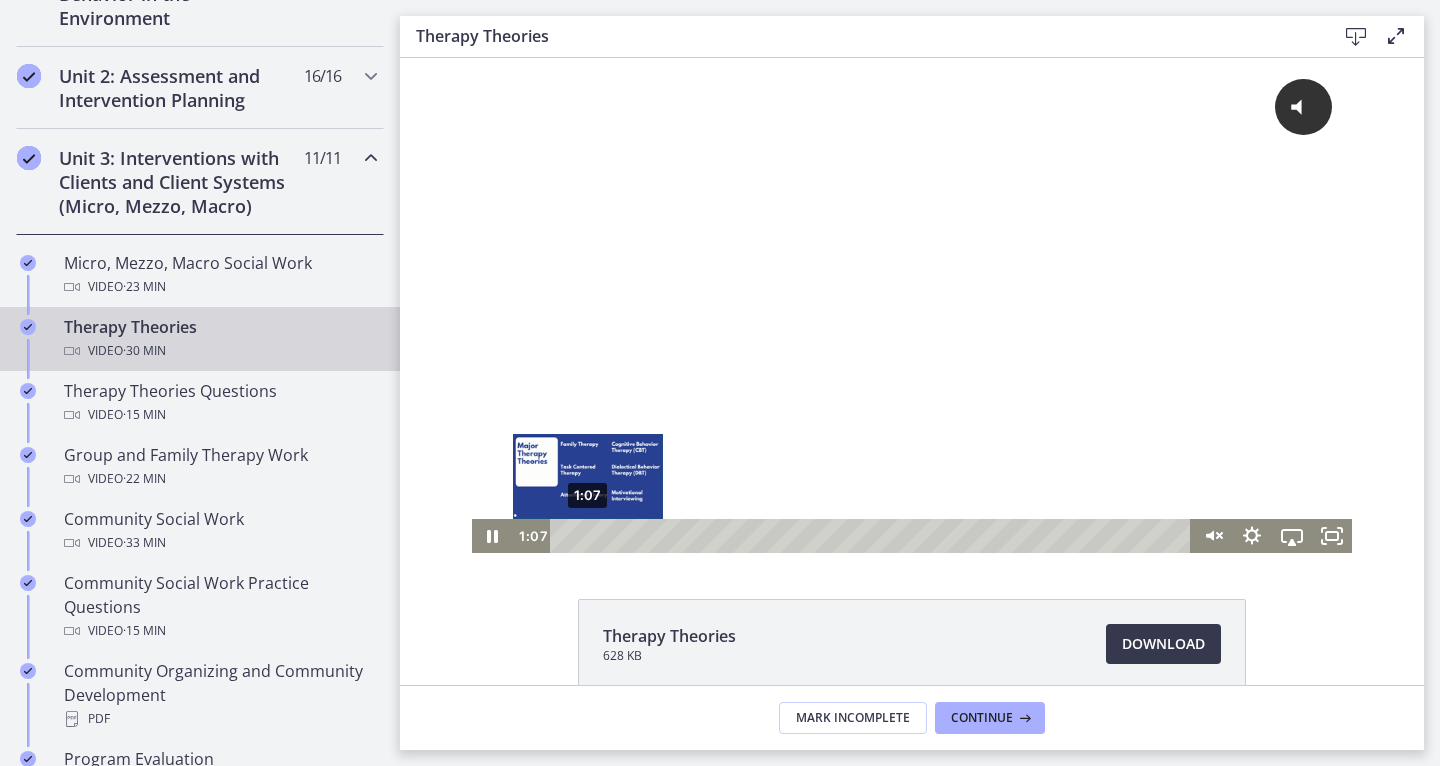 click on "1:07" at bounding box center [873, 536] 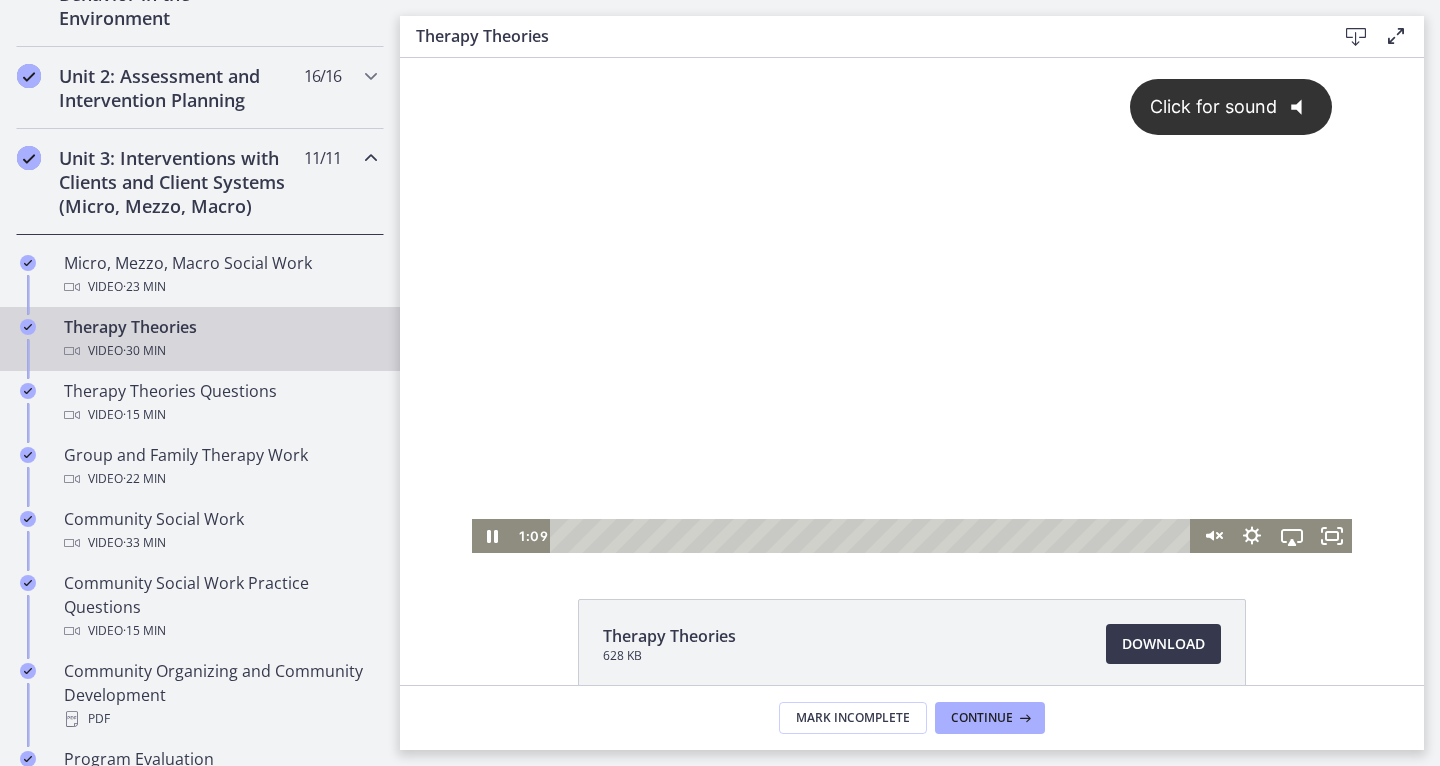 click on "Click for sound
@keyframes VOLUME_SMALL_WAVE_FLASH {
0% { opacity: 0; }
33% { opacity: 1; }
66% { opacity: 1; }
100% { opacity: 0; }
}
@keyframes VOLUME_LARGE_WAVE_FLASH {
0% { opacity: 0; }
33% { opacity: 1; }
66% { opacity: 1; }
100% { opacity: 0; }
}
.volume__small-wave {
animation: VOLUME_SMALL_WAVE_FLASH 2s infinite;
opacity: 0;
}
.volume__large-wave {
animation: VOLUME_LARGE_WAVE_FLASH 2s infinite .3s;
opacity: 0;
}" at bounding box center (912, 288) 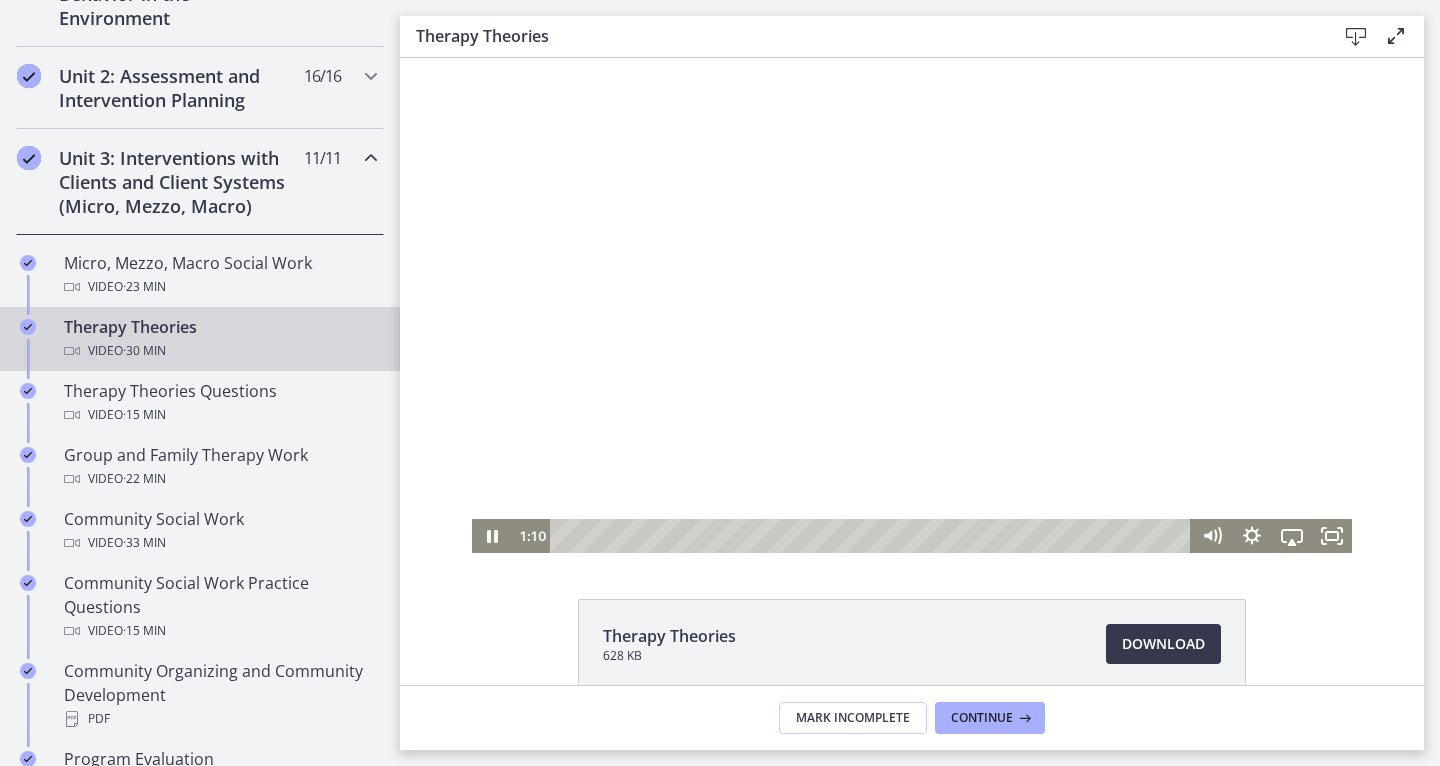 click at bounding box center [912, 305] 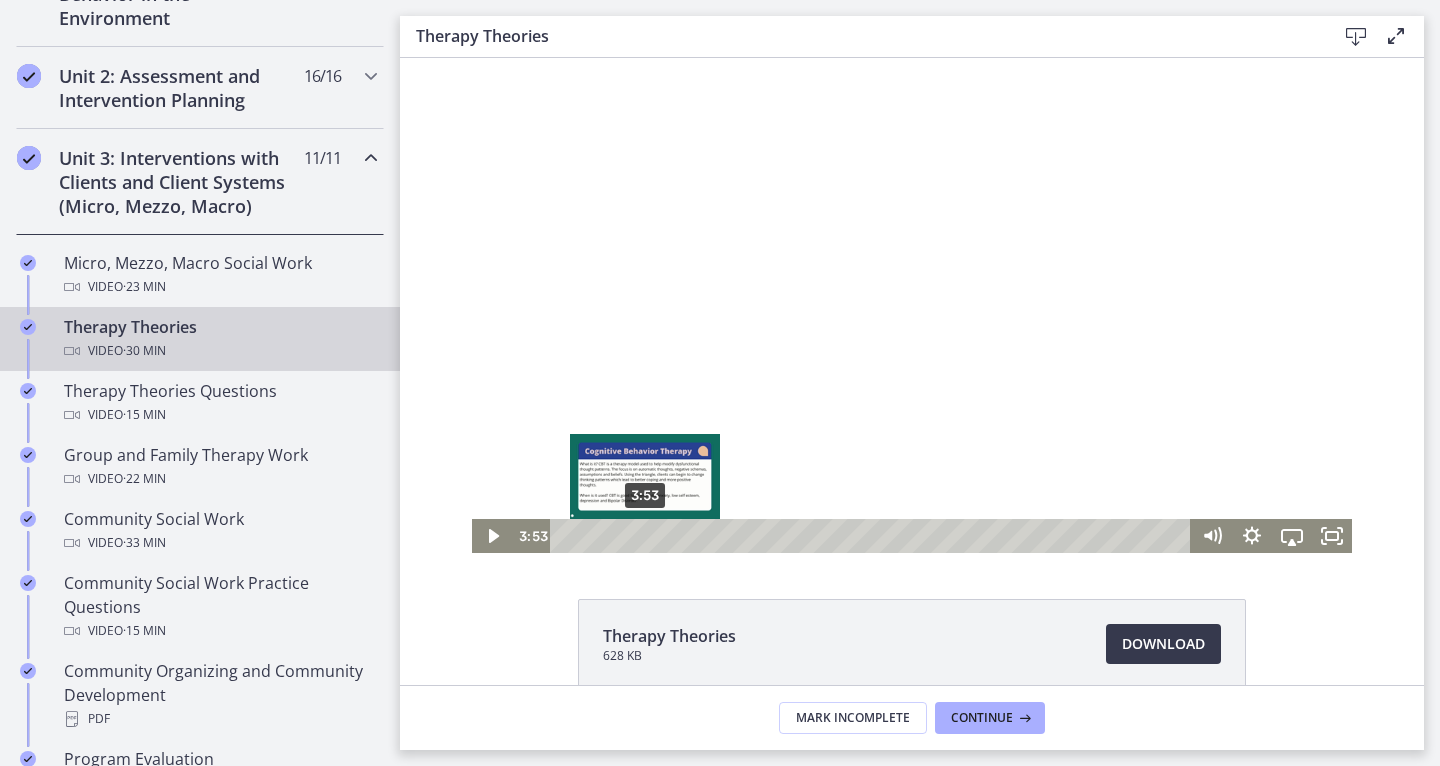 click on "3:53" at bounding box center [873, 536] 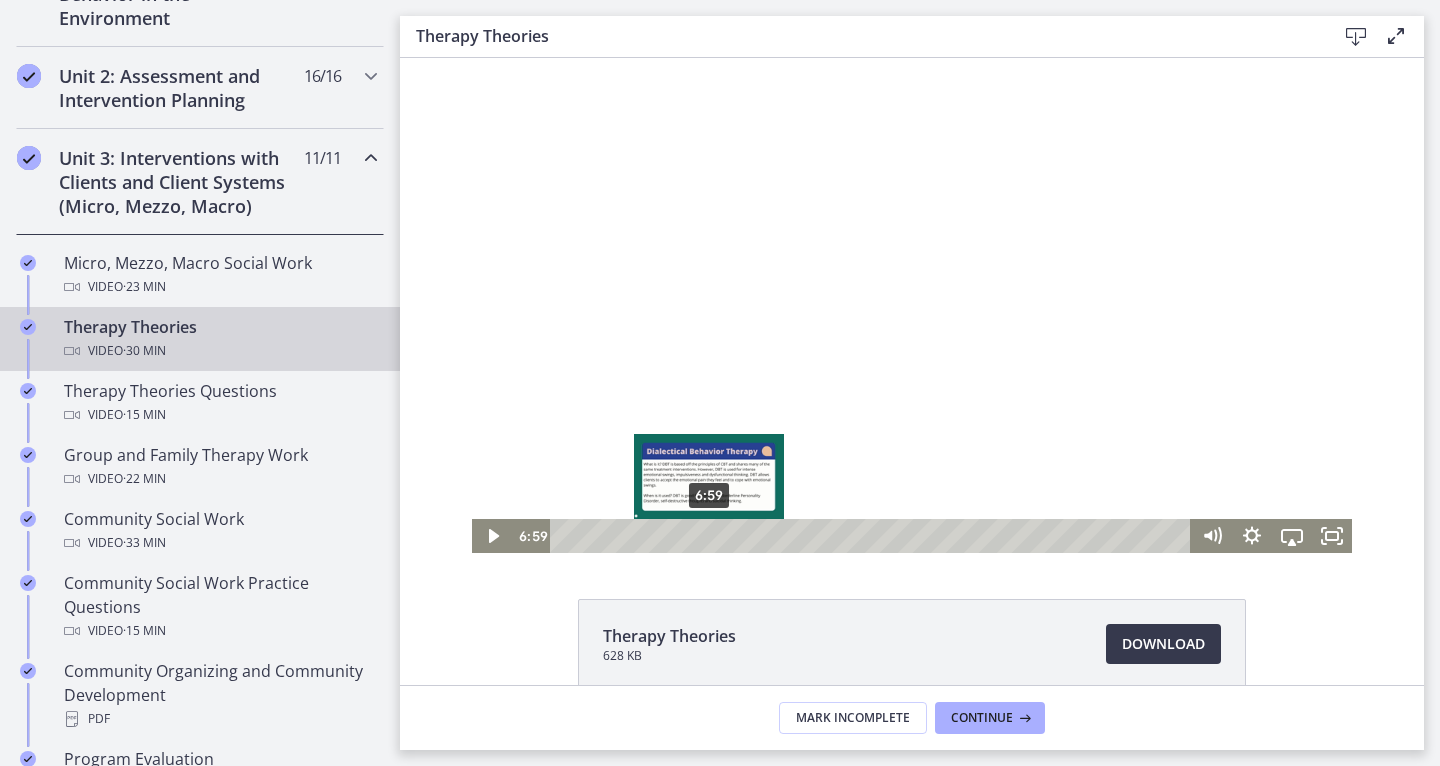 click on "6:59" at bounding box center [873, 536] 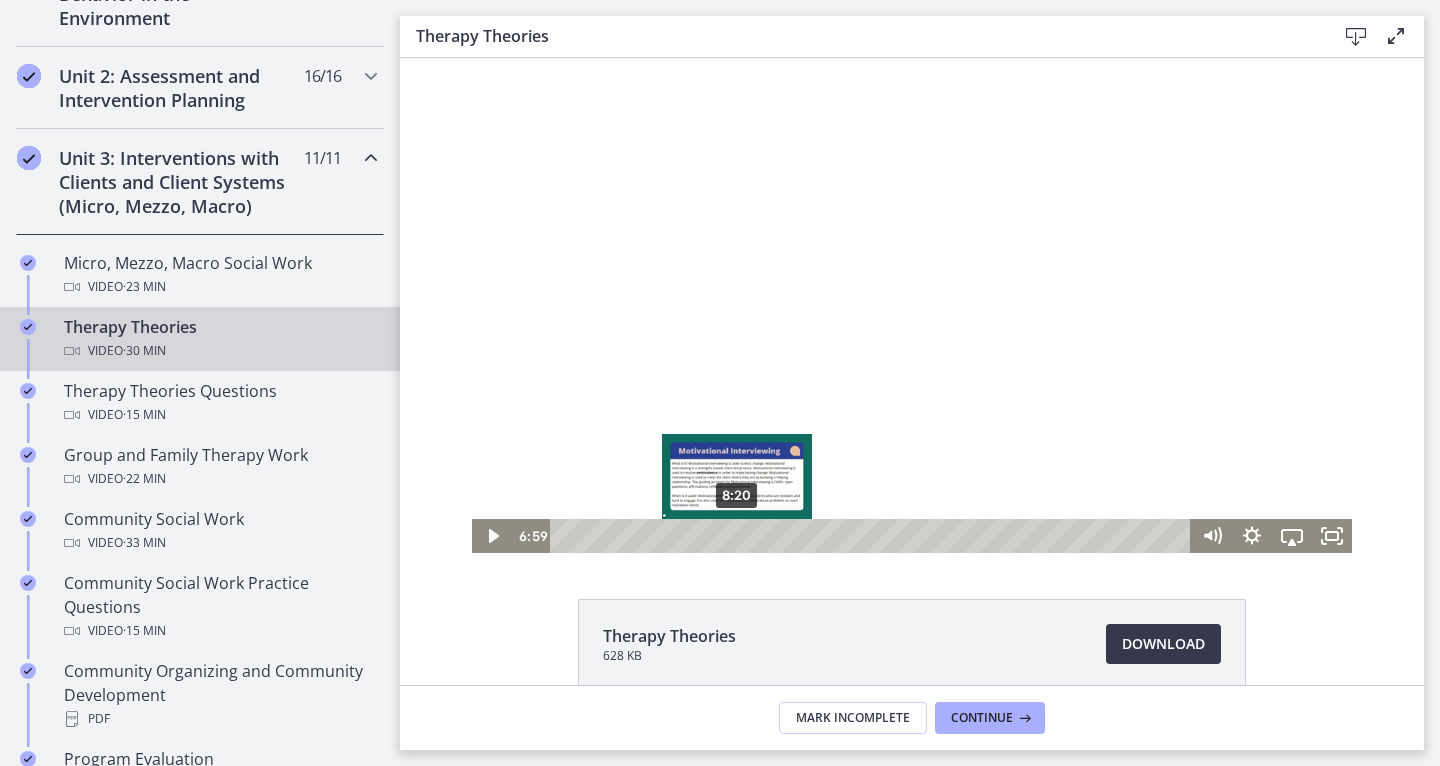 click on "8:20" at bounding box center [873, 536] 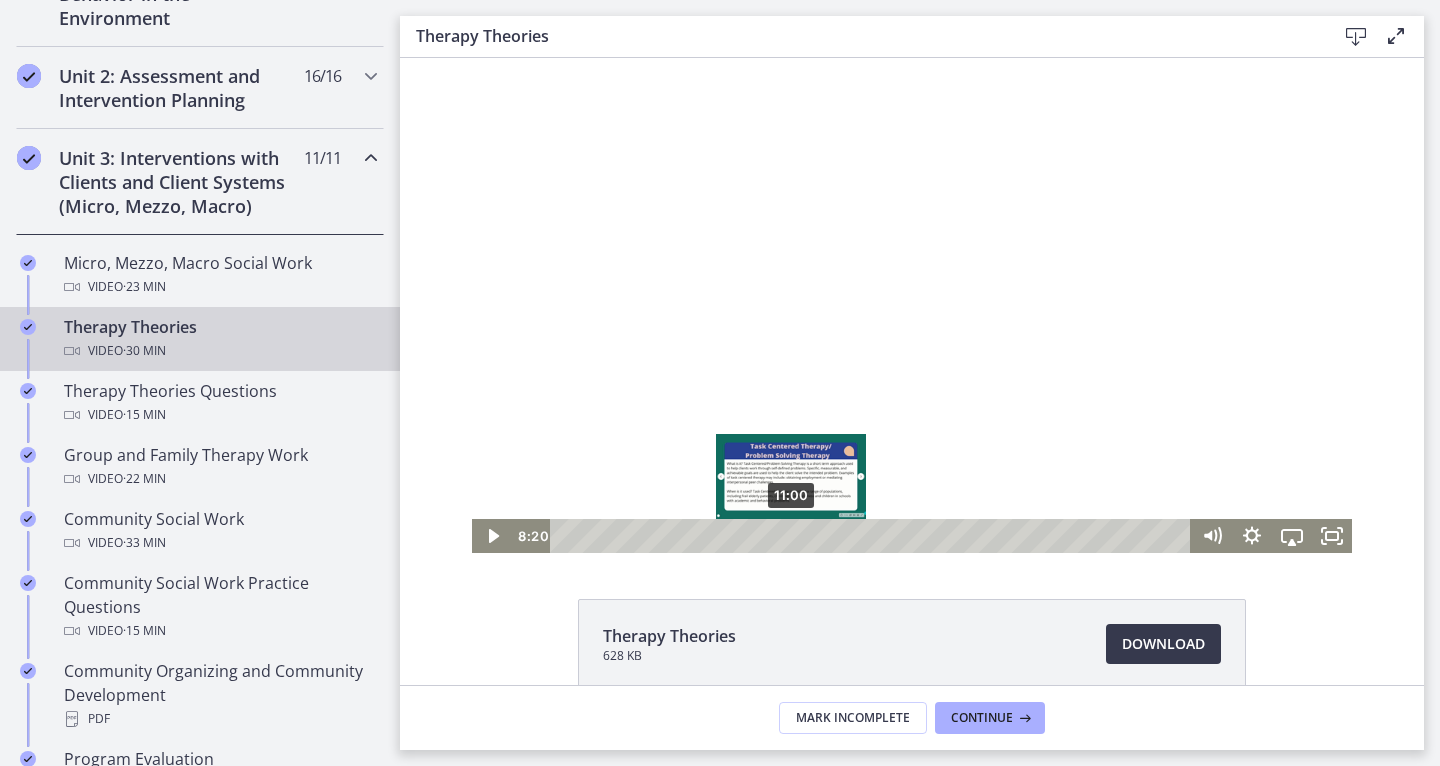 click on "11:00" at bounding box center (873, 536) 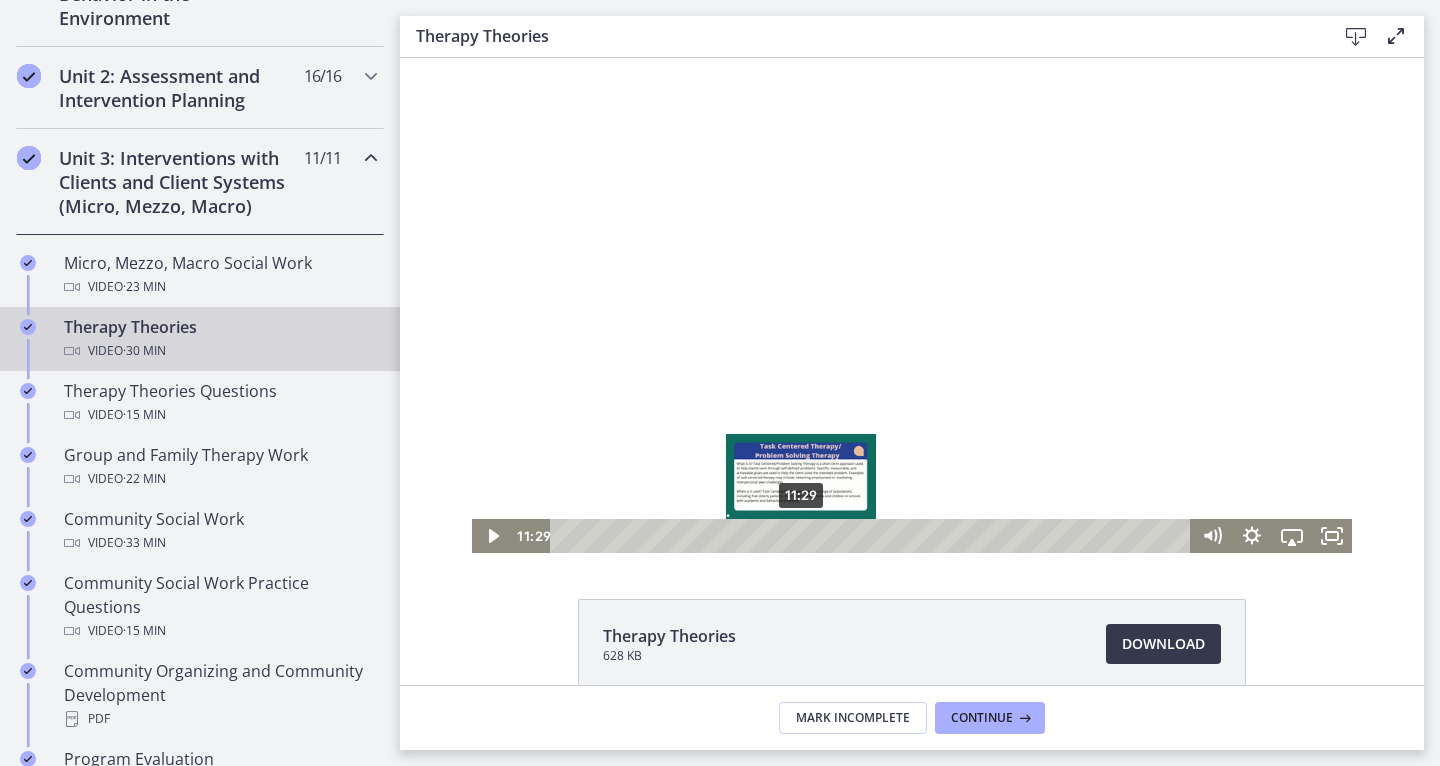 click on "11:29" at bounding box center (873, 536) 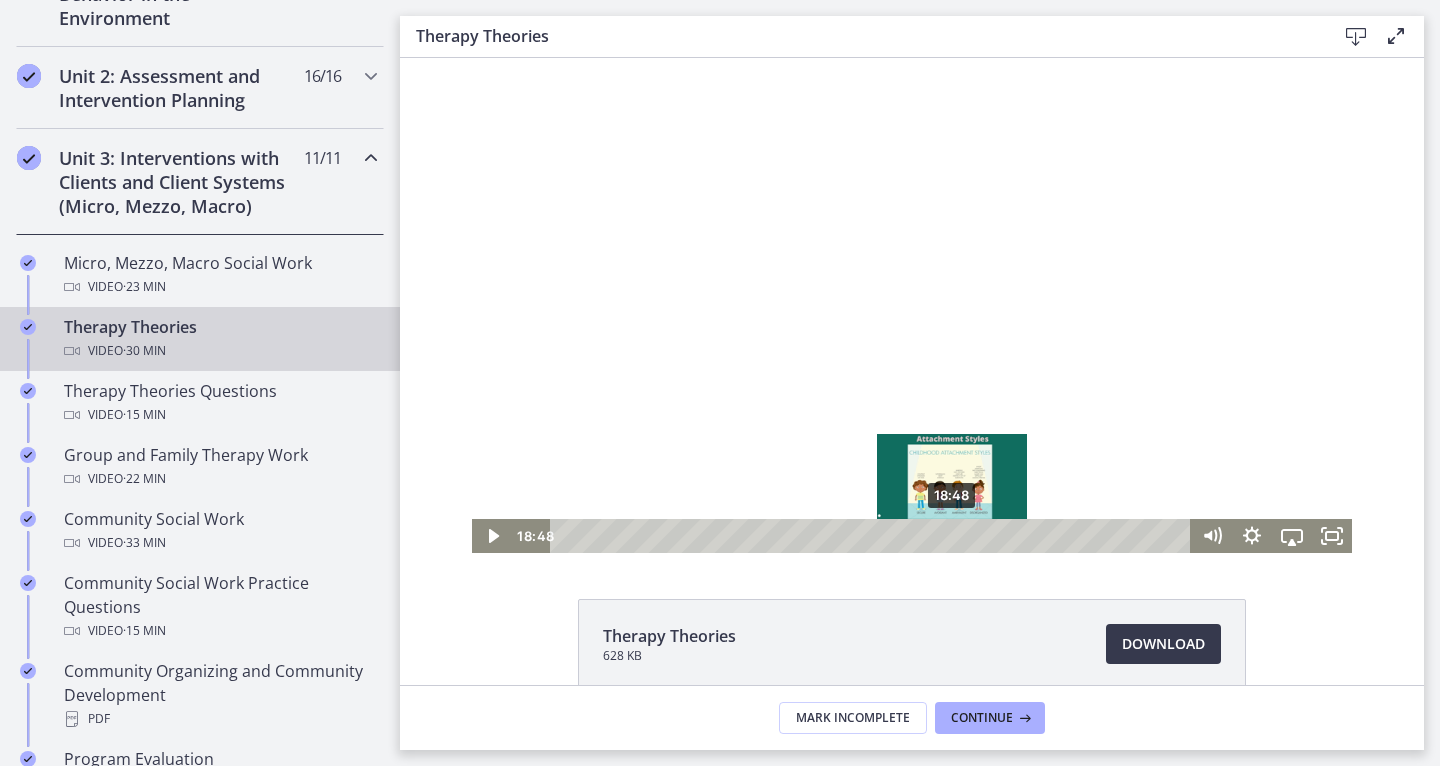 click on "18:48" at bounding box center (873, 536) 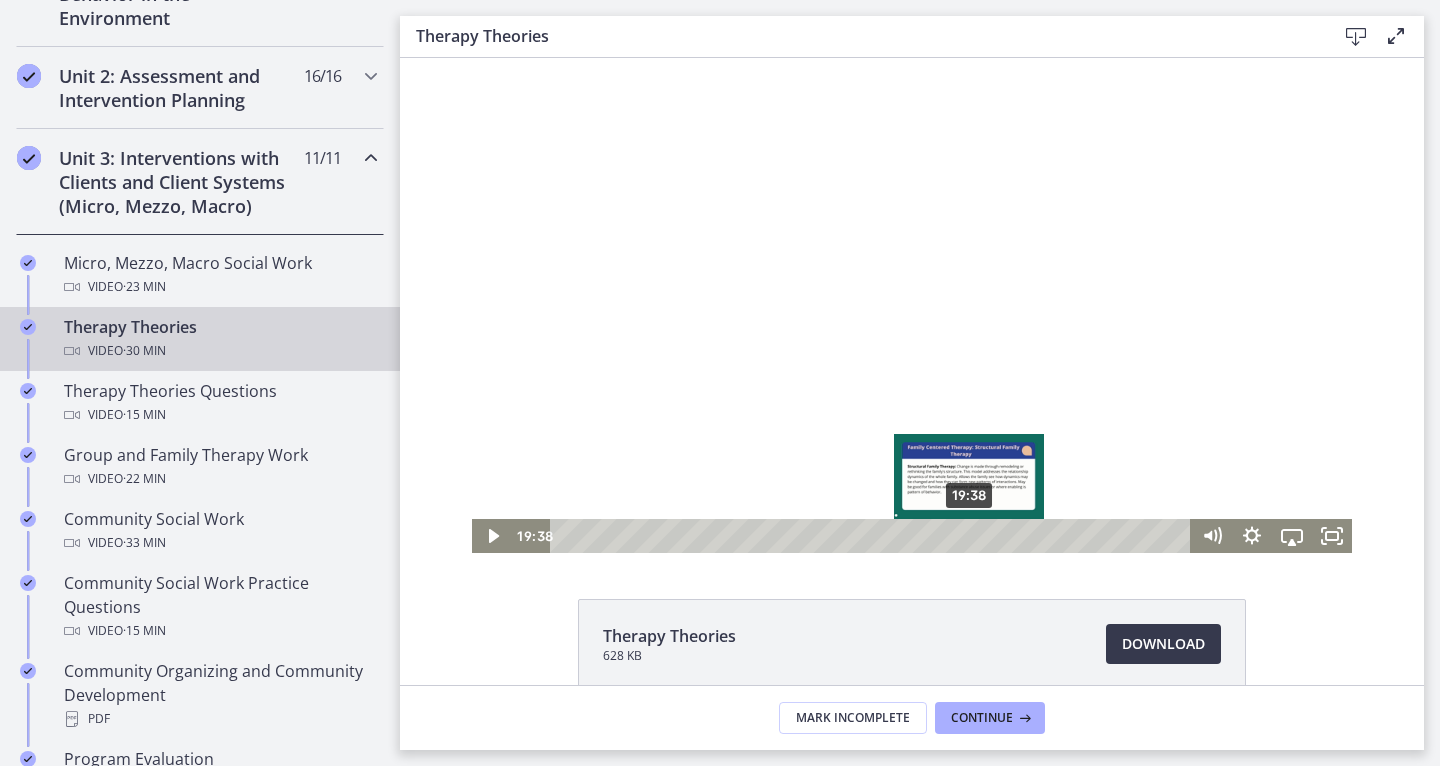 click on "19:38" at bounding box center (873, 536) 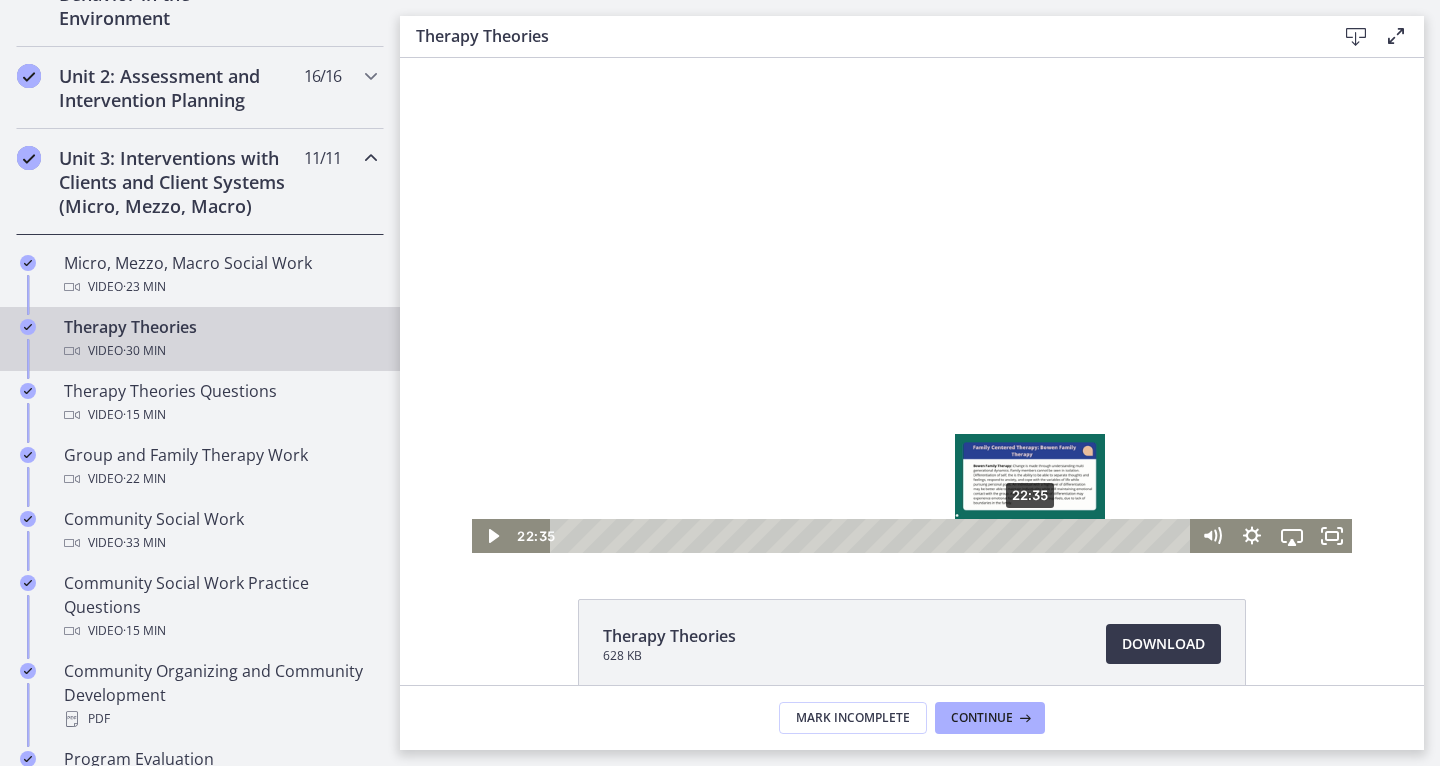 click on "22:35" at bounding box center (873, 536) 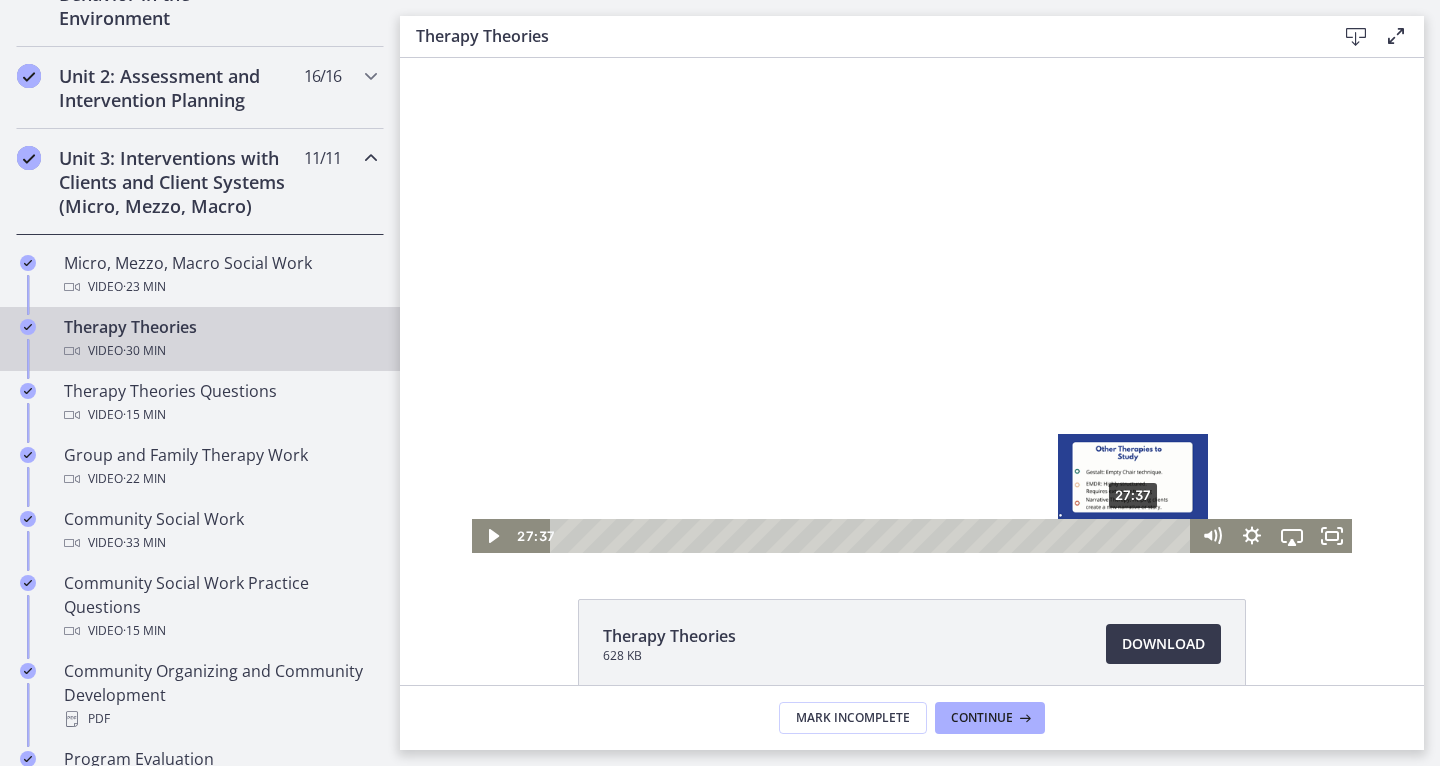 click on "27:37" at bounding box center (873, 536) 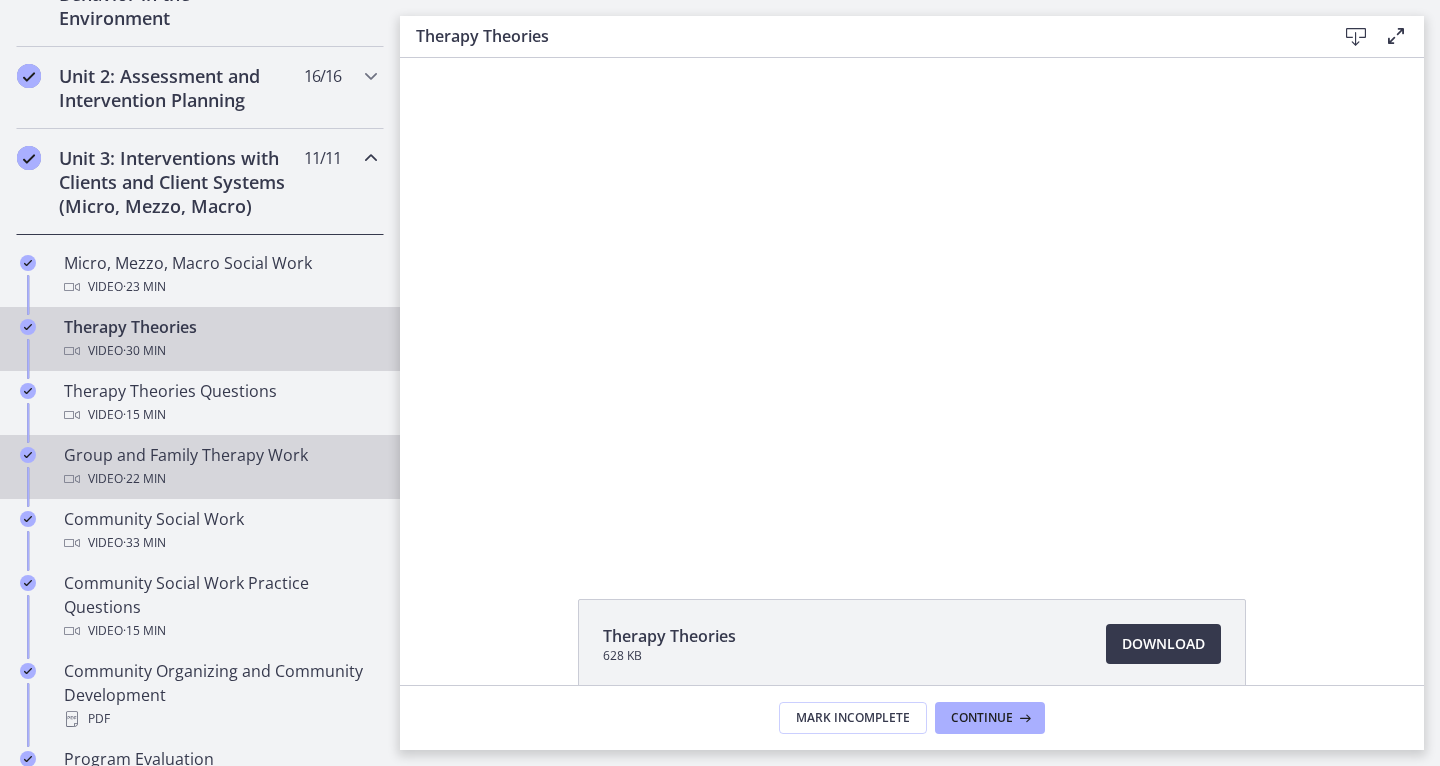 click on "Video
·  22 min" at bounding box center (220, 479) 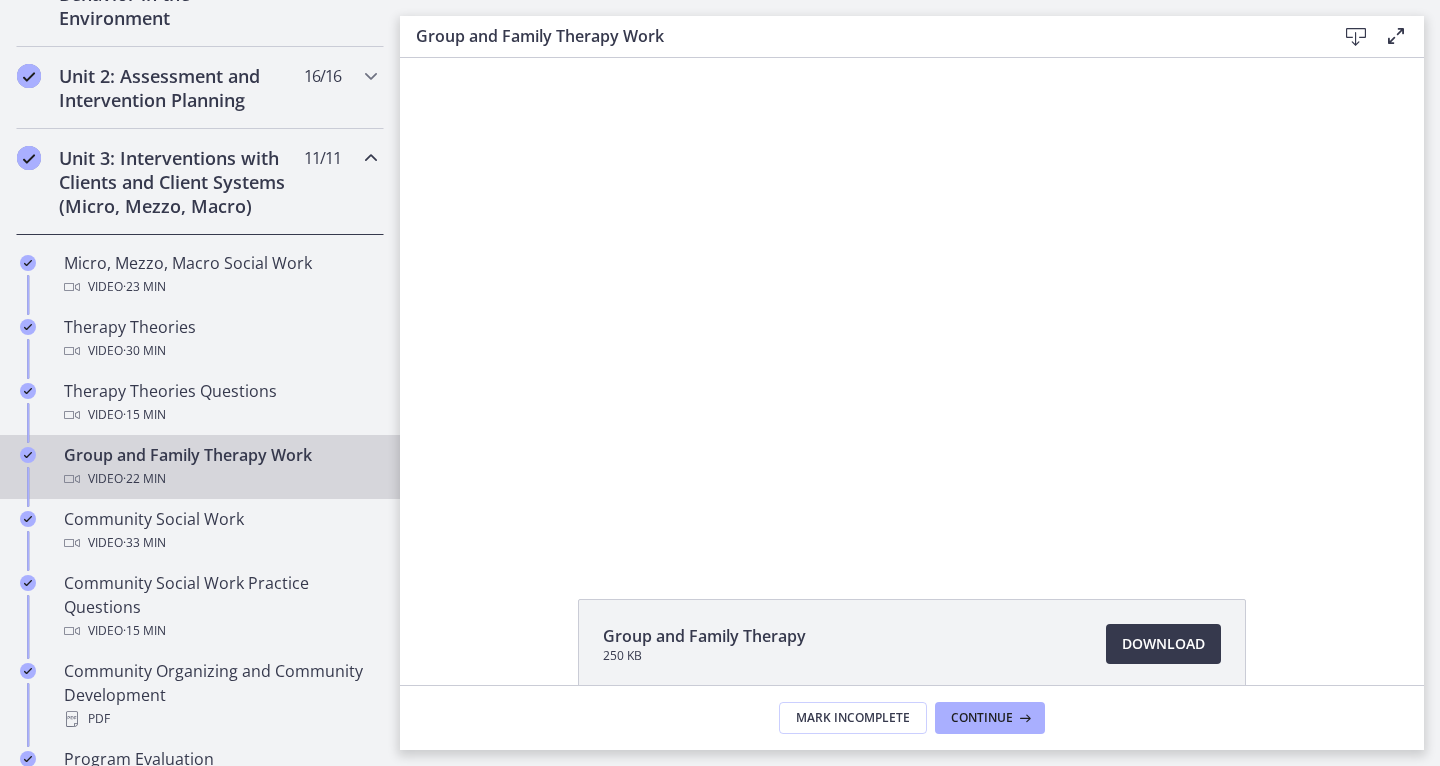 scroll, scrollTop: 0, scrollLeft: 0, axis: both 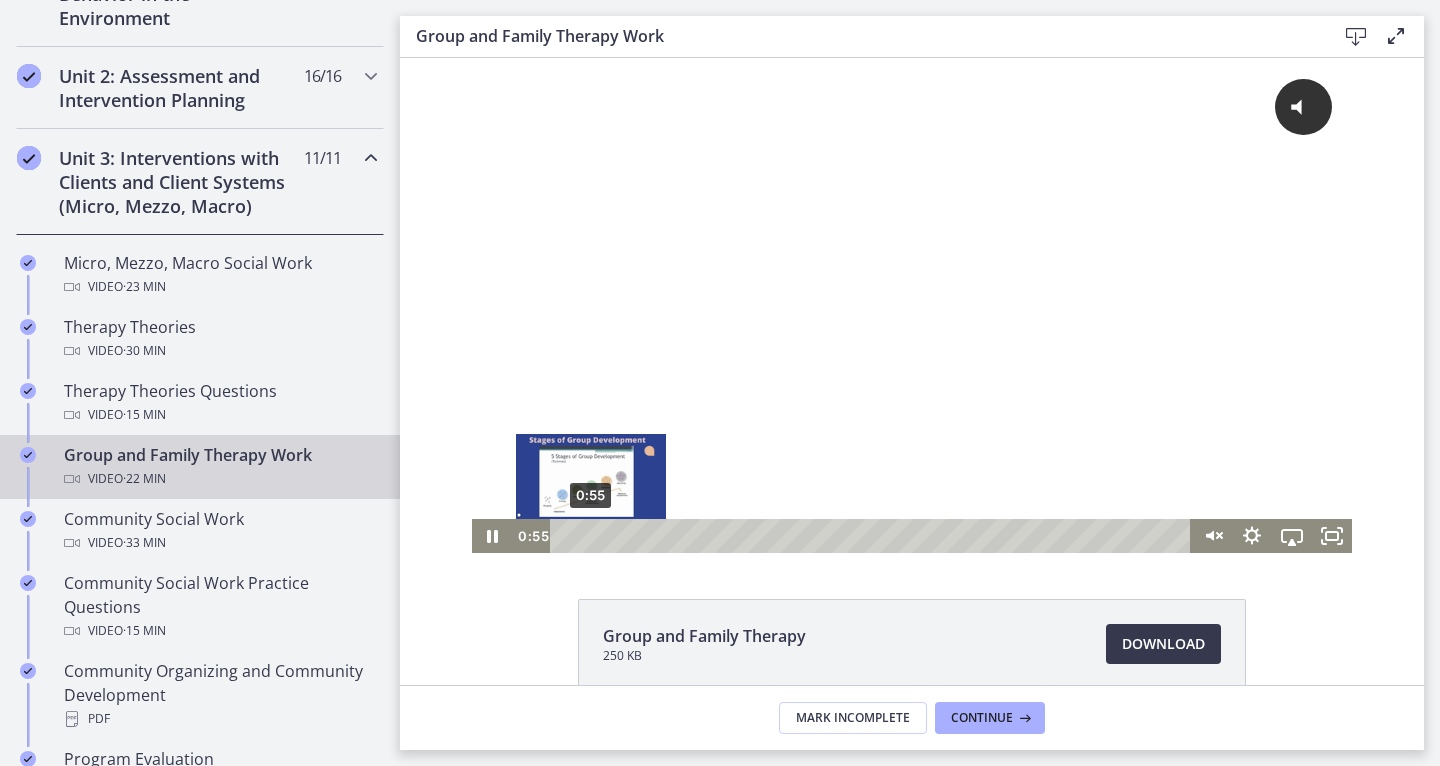 click on "0:55" at bounding box center [873, 536] 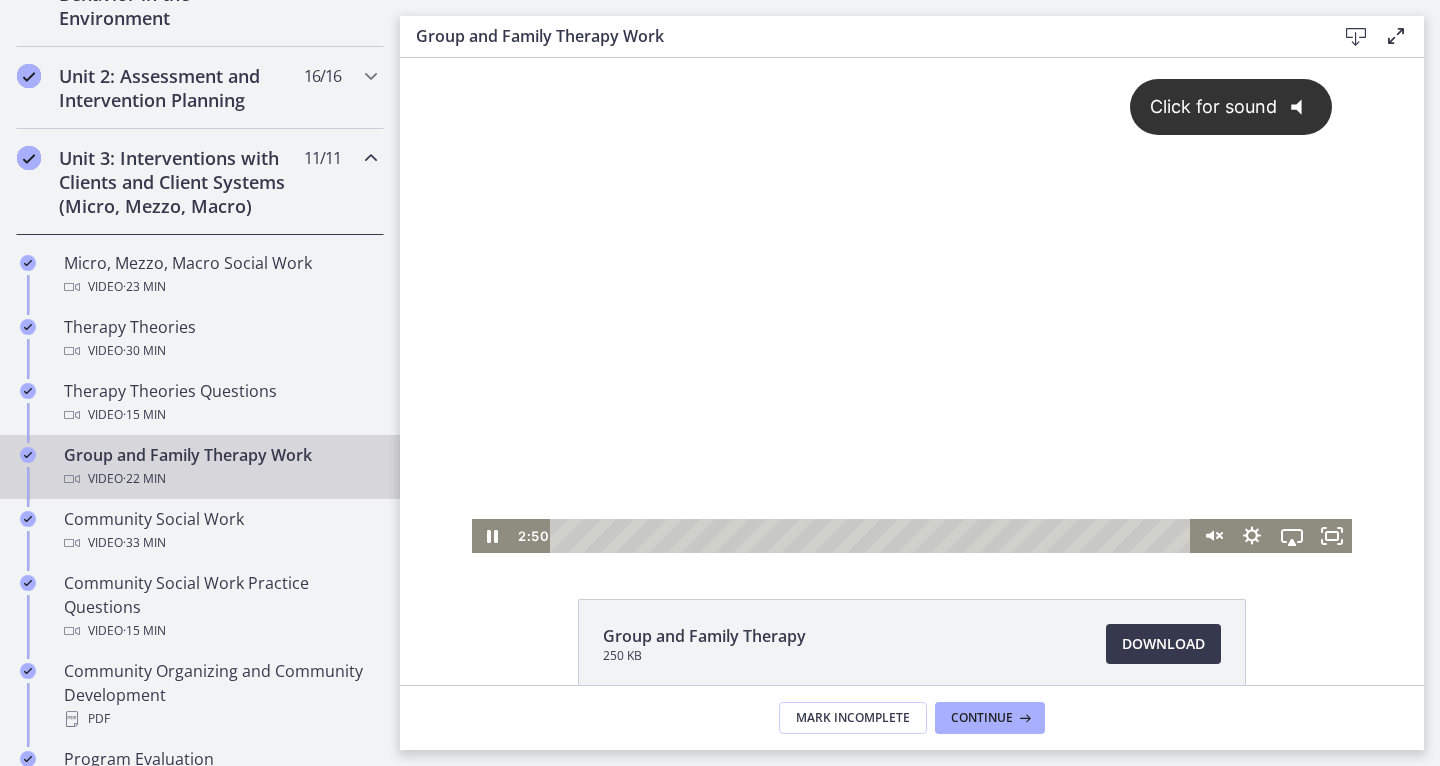 click on "Click for sound
@keyframes VOLUME_SMALL_WAVE_FLASH {
0% { opacity: 0; }
33% { opacity: 1; }
66% { opacity: 1; }
100% { opacity: 0; }
}
@keyframes VOLUME_LARGE_WAVE_FLASH {
0% { opacity: 0; }
33% { opacity: 1; }
66% { opacity: 1; }
100% { opacity: 0; }
}
.volume__small-wave {
animation: VOLUME_SMALL_WAVE_FLASH 2s infinite;
opacity: 0;
}
.volume__large-wave {
animation: VOLUME_LARGE_WAVE_FLASH 2s infinite .3s;
opacity: 0;
}" at bounding box center (912, 288) 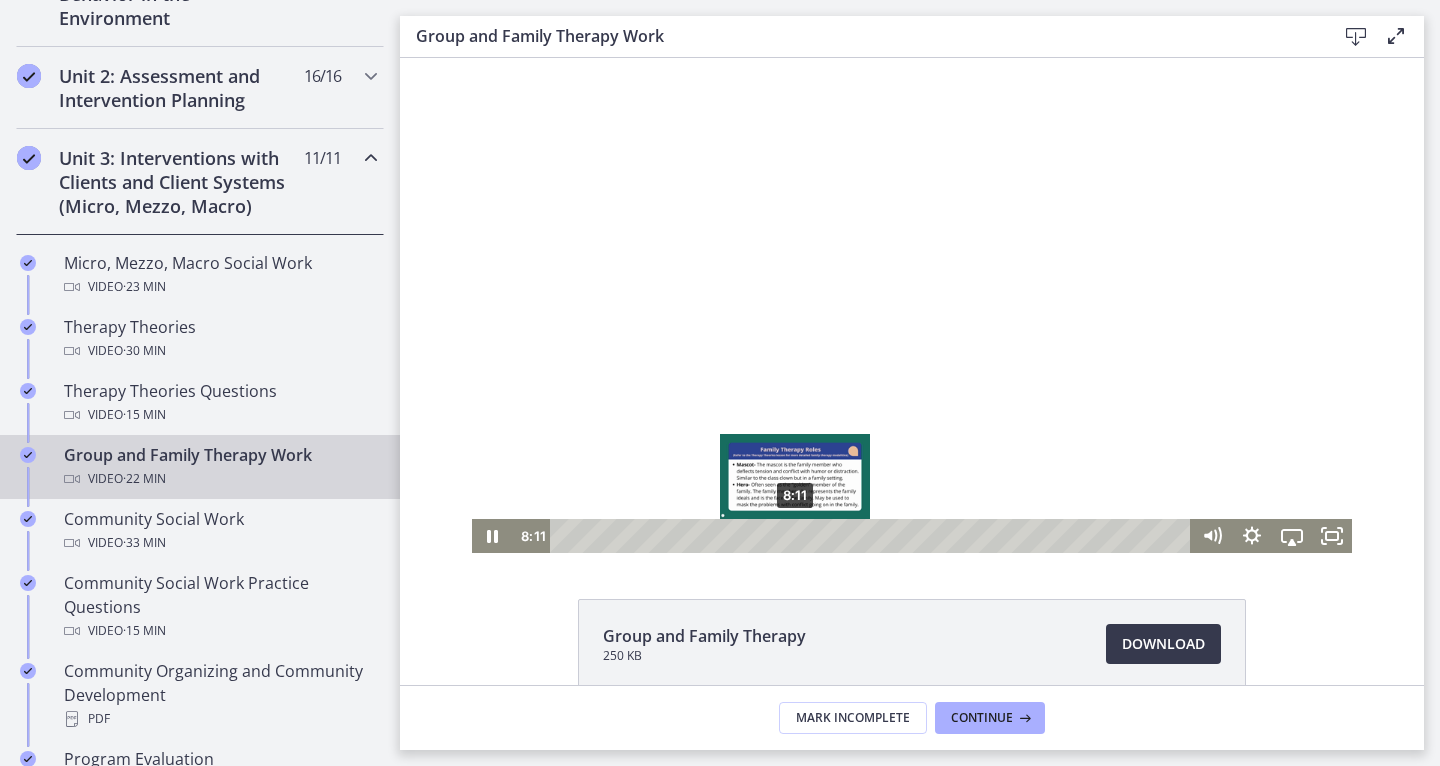 click on "8:11" at bounding box center [873, 536] 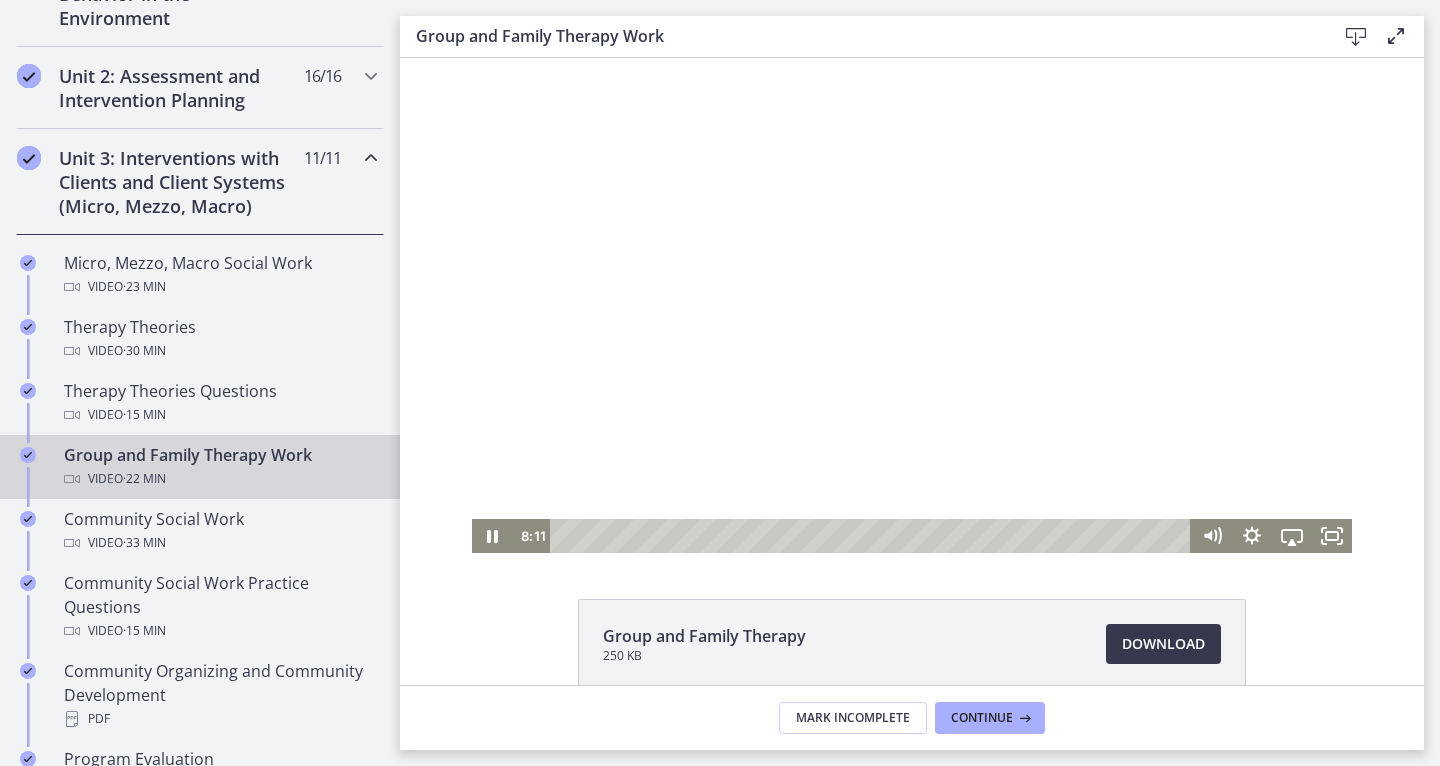 click at bounding box center (912, 305) 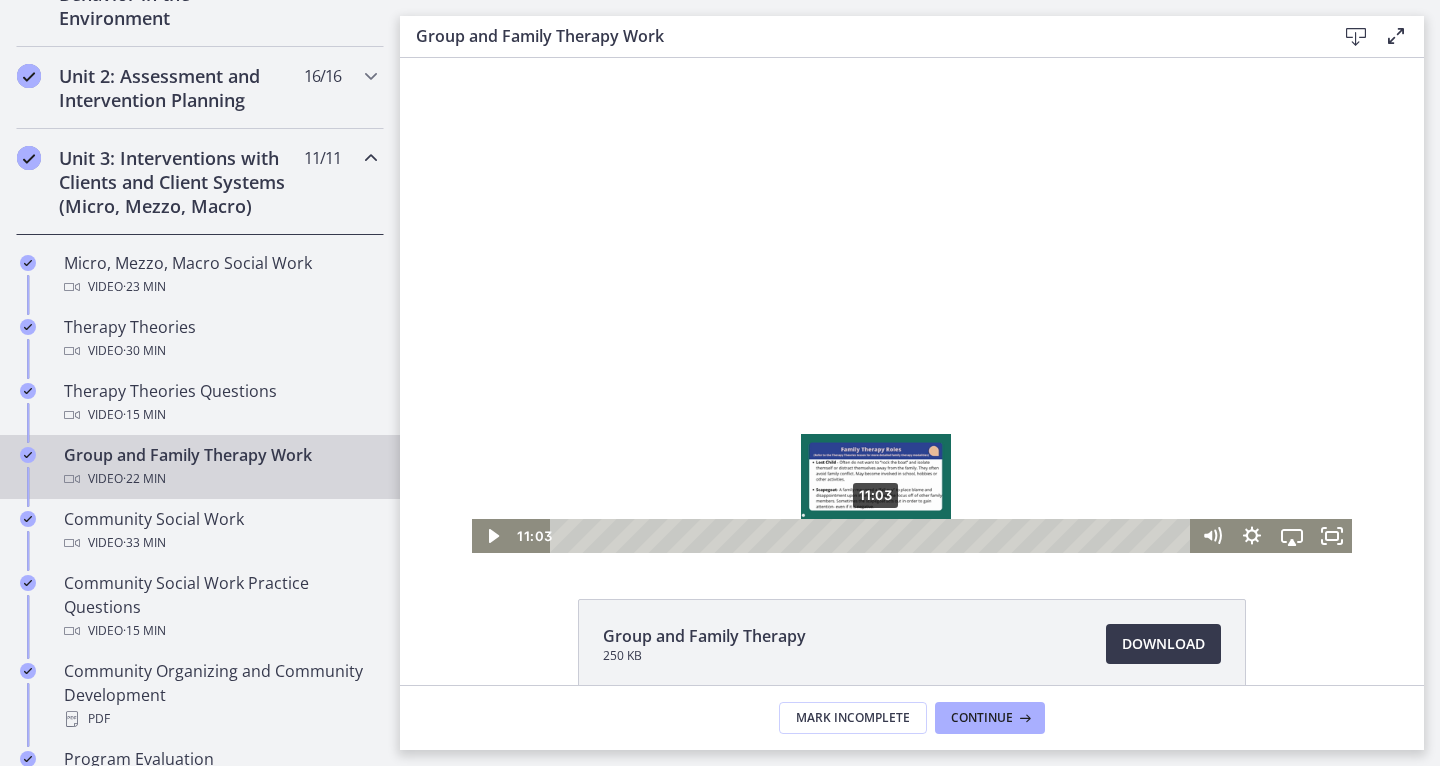 click on "11:03" at bounding box center [873, 536] 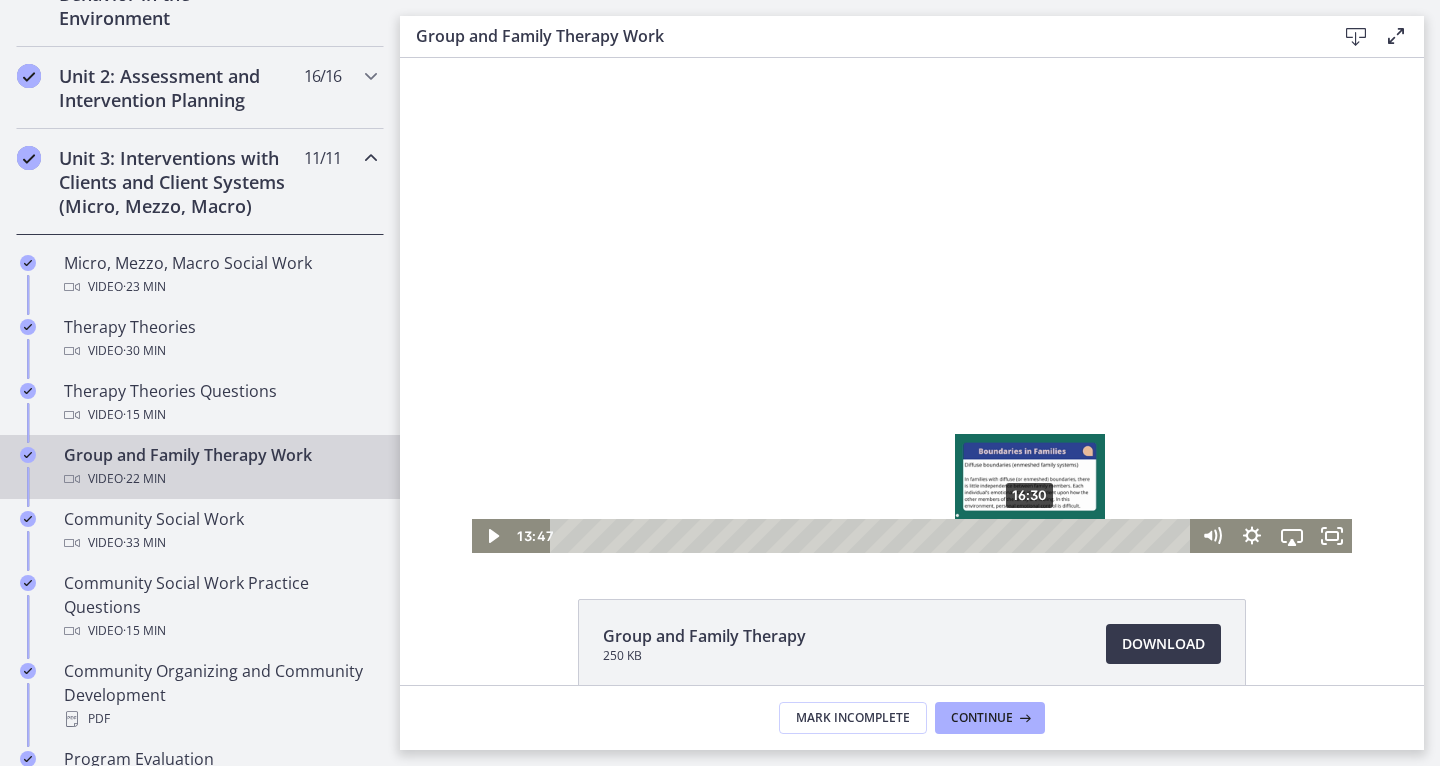 click on "16:30" at bounding box center (873, 536) 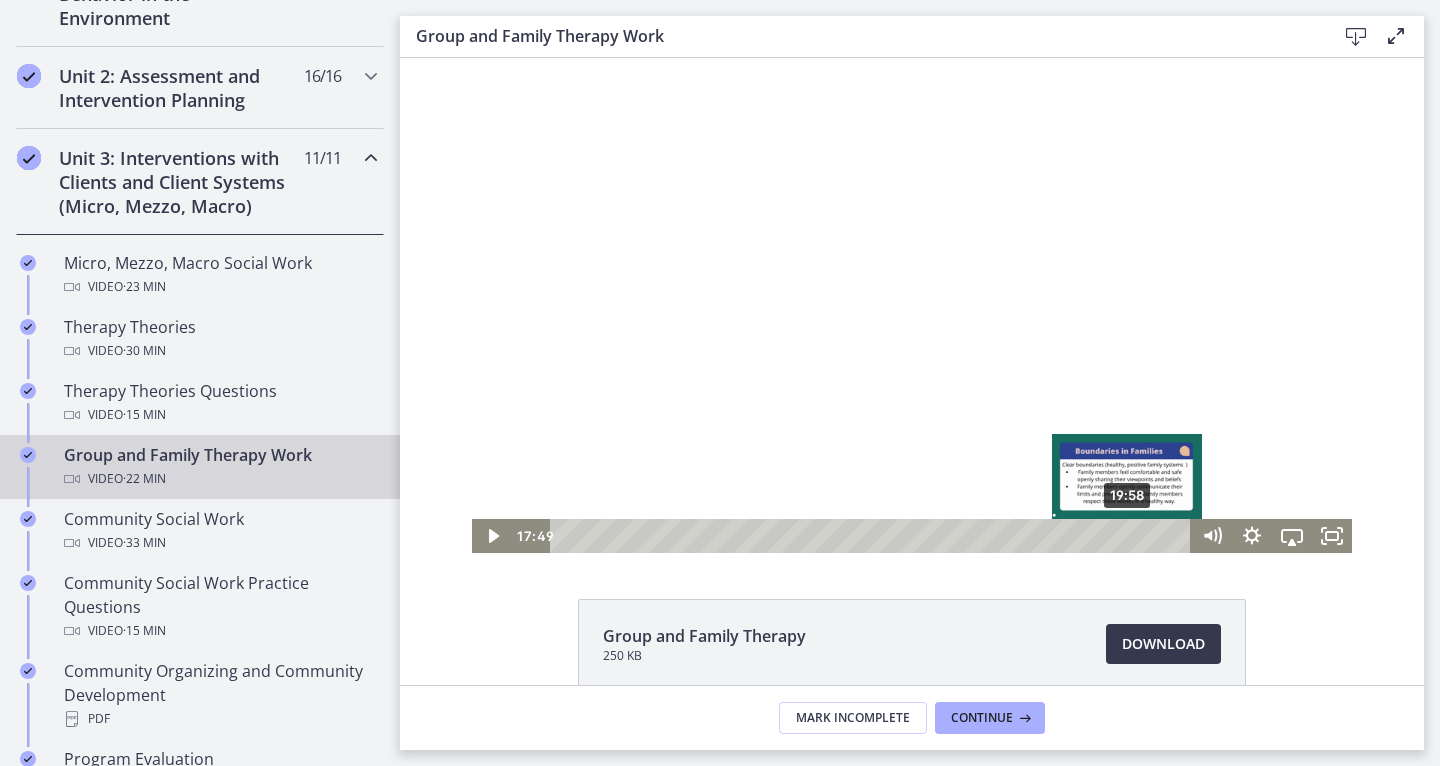 click on "19:58" at bounding box center [873, 536] 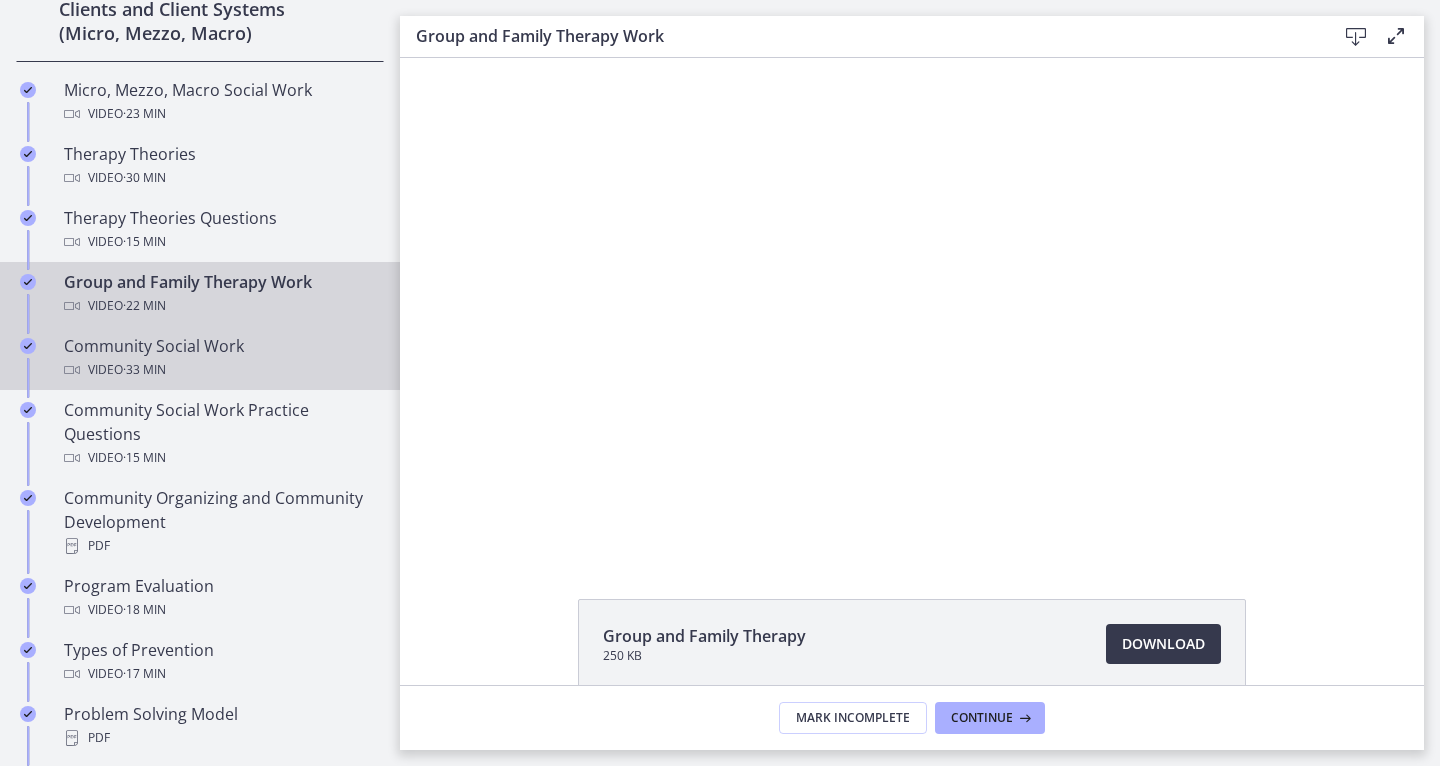 scroll, scrollTop: 837, scrollLeft: 0, axis: vertical 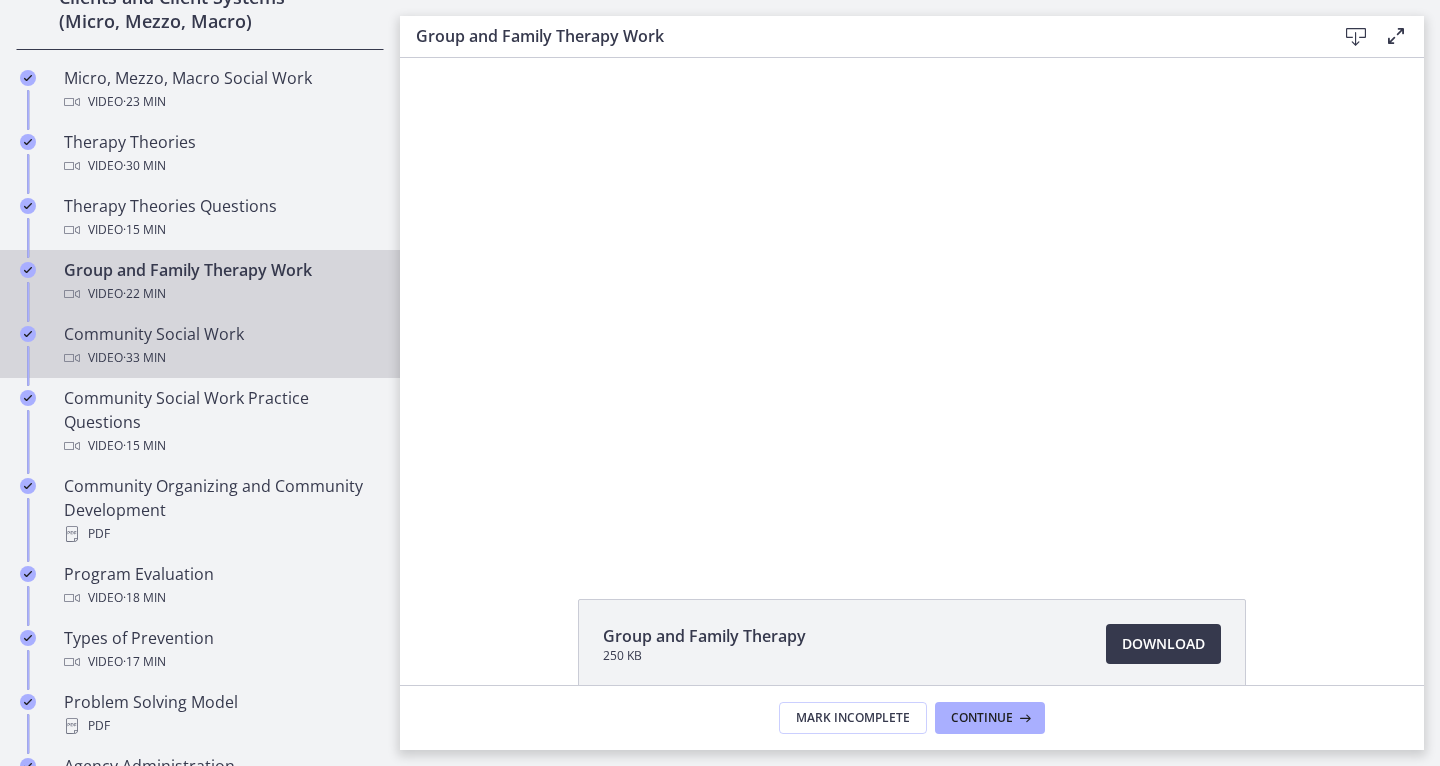 click on "Community Social Work
Video
·  33 min" at bounding box center (220, 346) 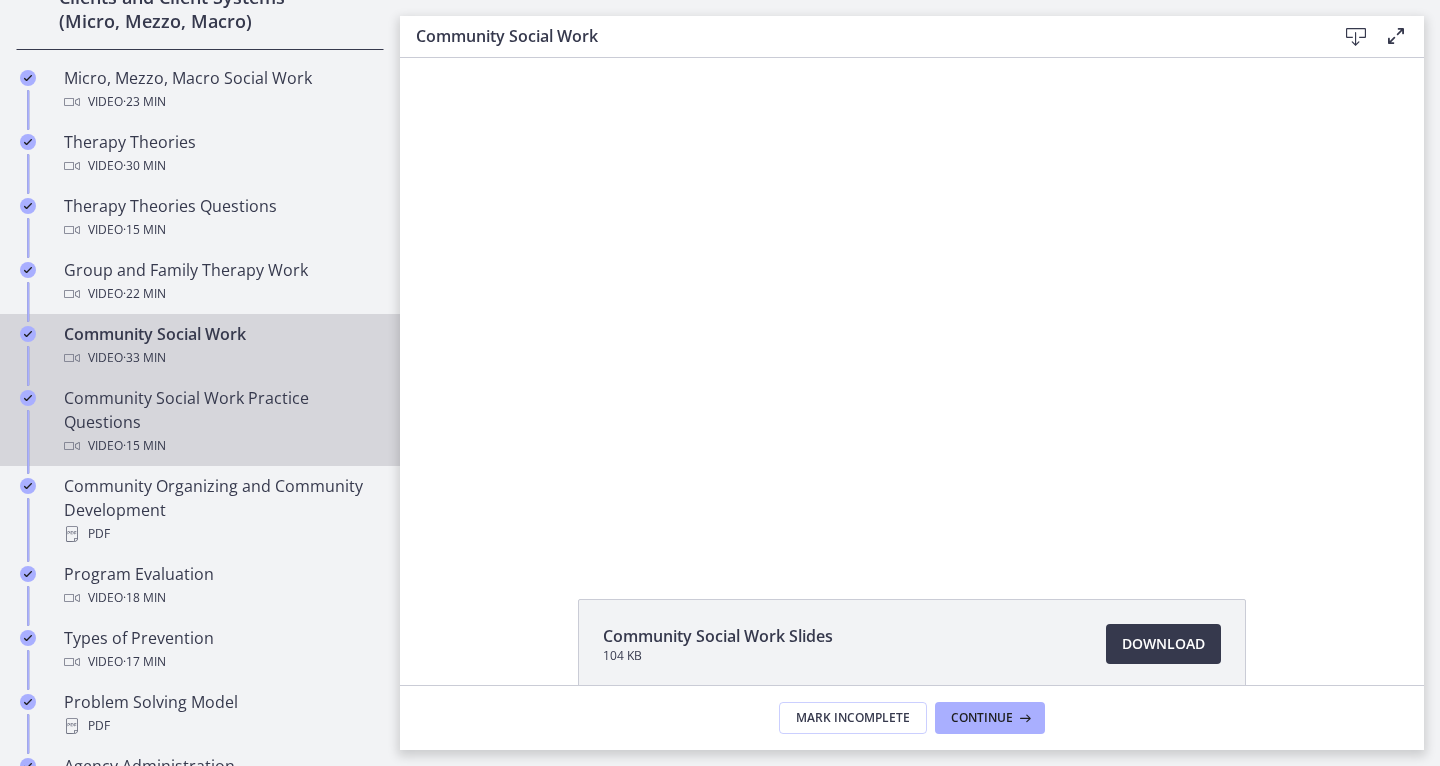 scroll, scrollTop: 0, scrollLeft: 0, axis: both 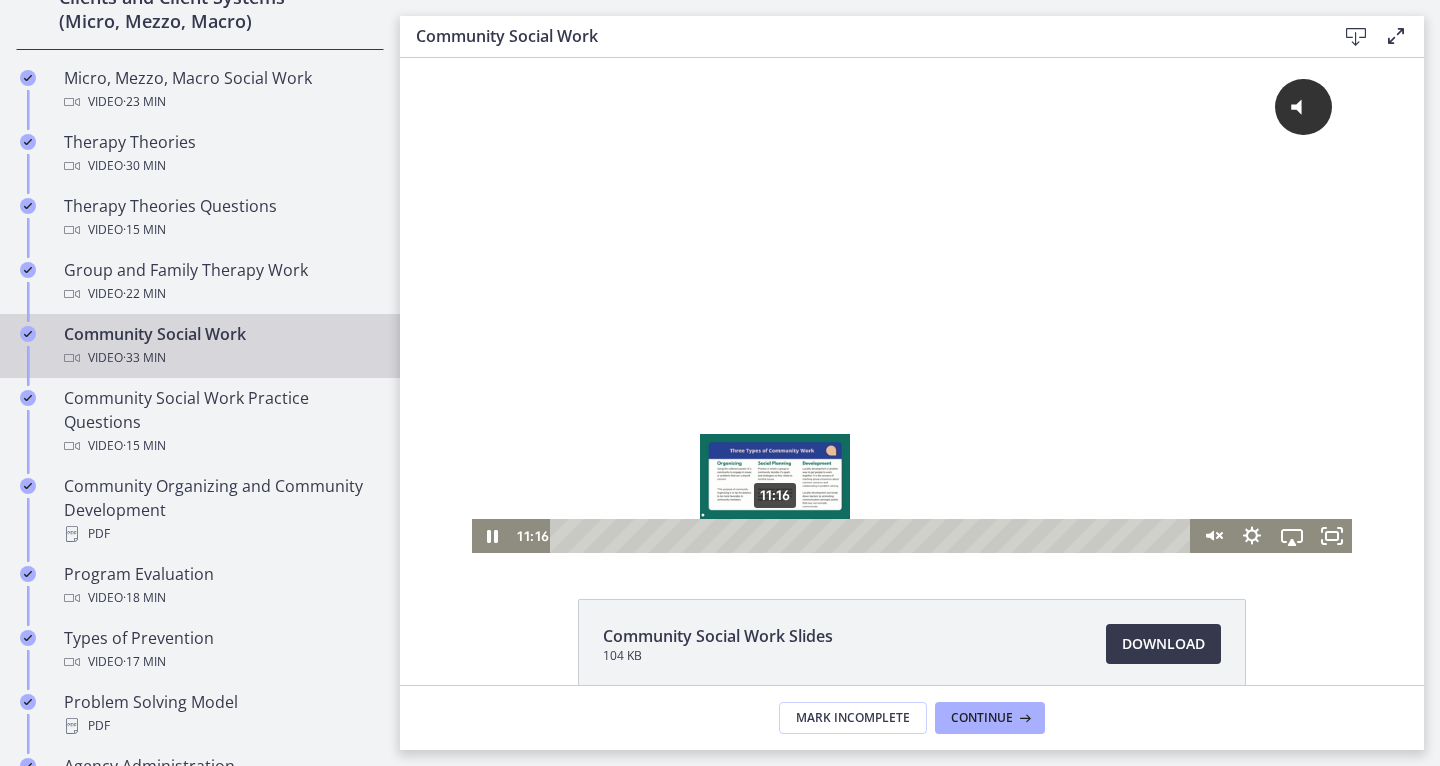 click on "11:16" at bounding box center (873, 536) 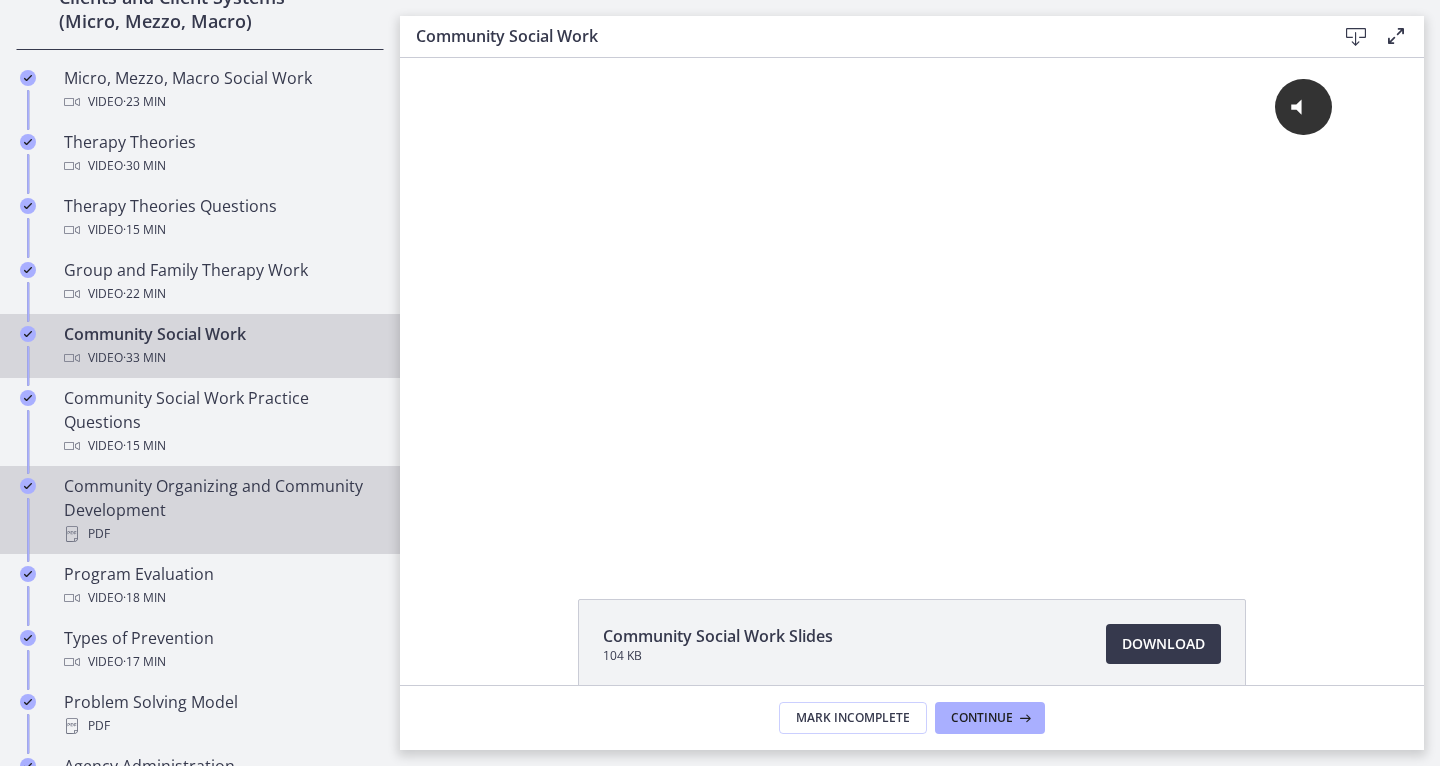 click on "Community Organizing and Community Development
PDF" at bounding box center (220, 510) 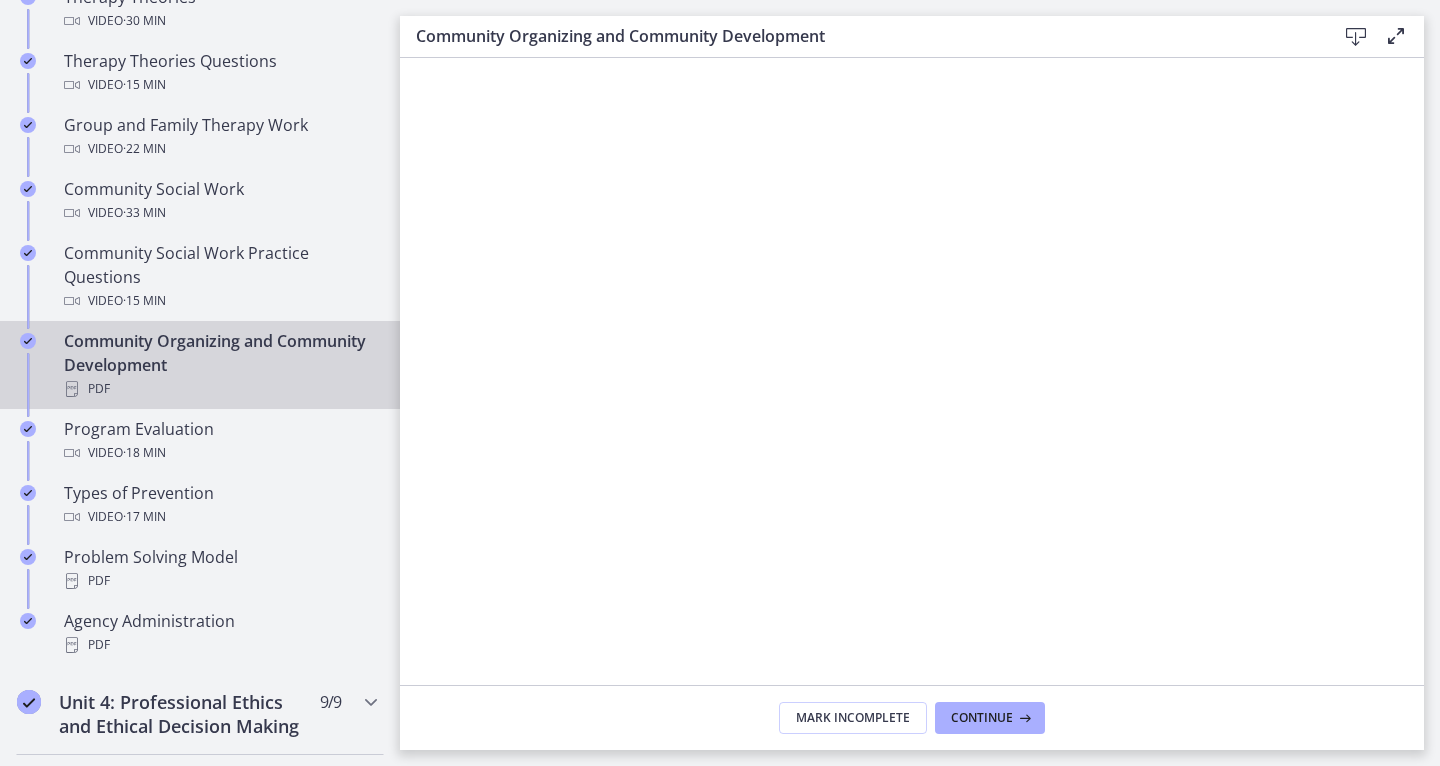 scroll, scrollTop: 991, scrollLeft: 0, axis: vertical 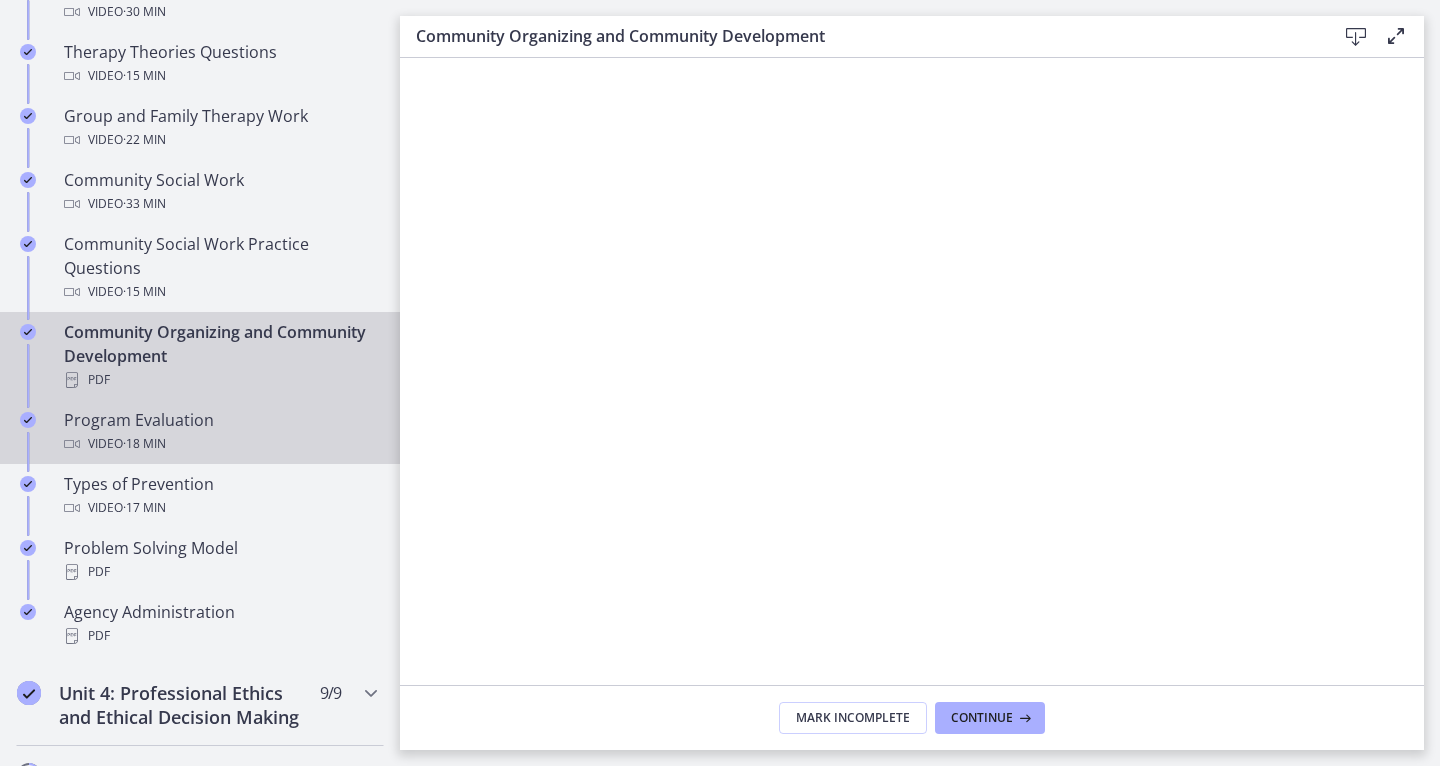 click on "Video
·  18 min" at bounding box center (220, 444) 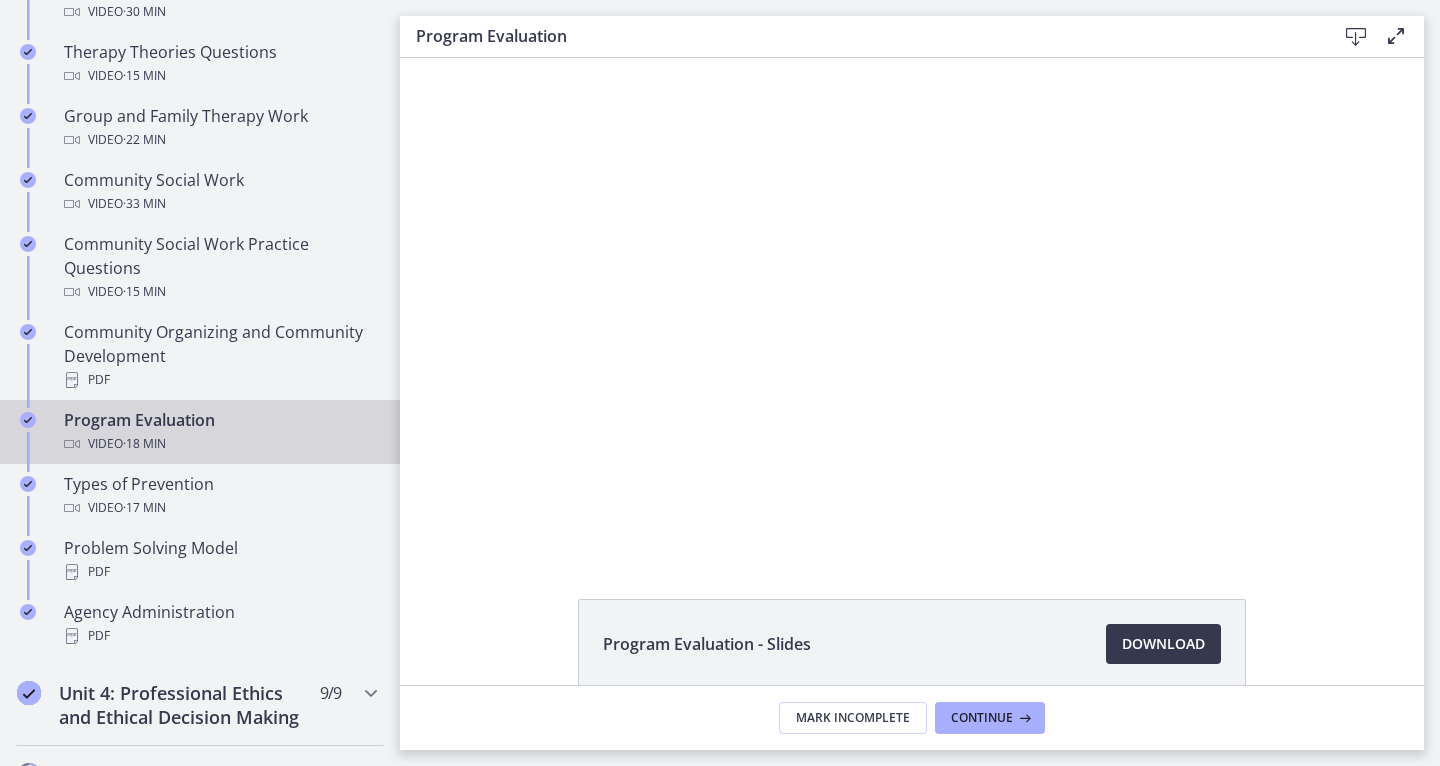 scroll, scrollTop: 0, scrollLeft: 0, axis: both 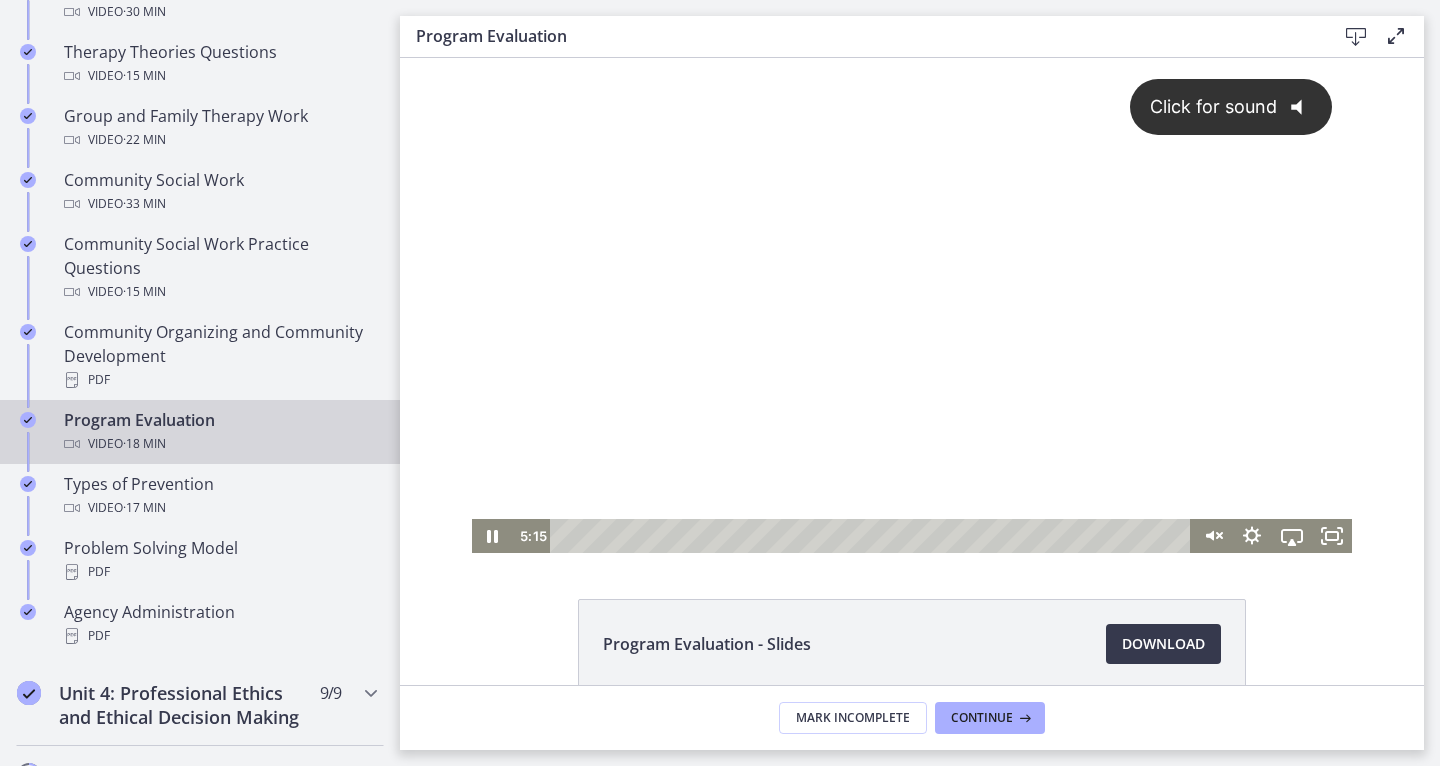 click on "Click for sound
@keyframes VOLUME_SMALL_WAVE_FLASH {
0% { opacity: 0; }
33% { opacity: 1; }
66% { opacity: 1; }
100% { opacity: 0; }
}
@keyframes VOLUME_LARGE_WAVE_FLASH {
0% { opacity: 0; }
33% { opacity: 1; }
66% { opacity: 1; }
100% { opacity: 0; }
}
.volume__small-wave {
animation: VOLUME_SMALL_WAVE_FLASH 2s infinite;
opacity: 0;
}
.volume__large-wave {
animation: VOLUME_LARGE_WAVE_FLASH 2s infinite .3s;
opacity: 0;
}" at bounding box center (912, 288) 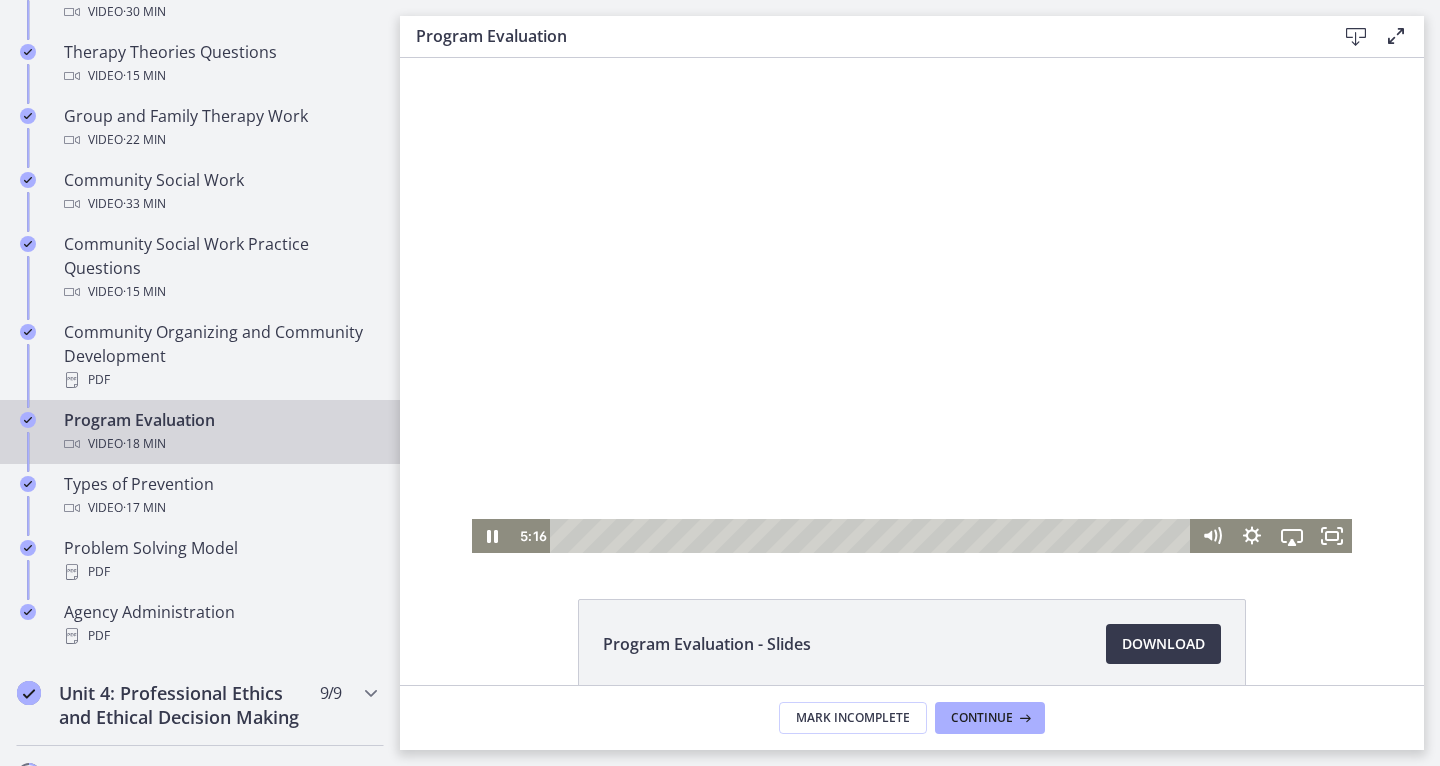 click at bounding box center [912, 305] 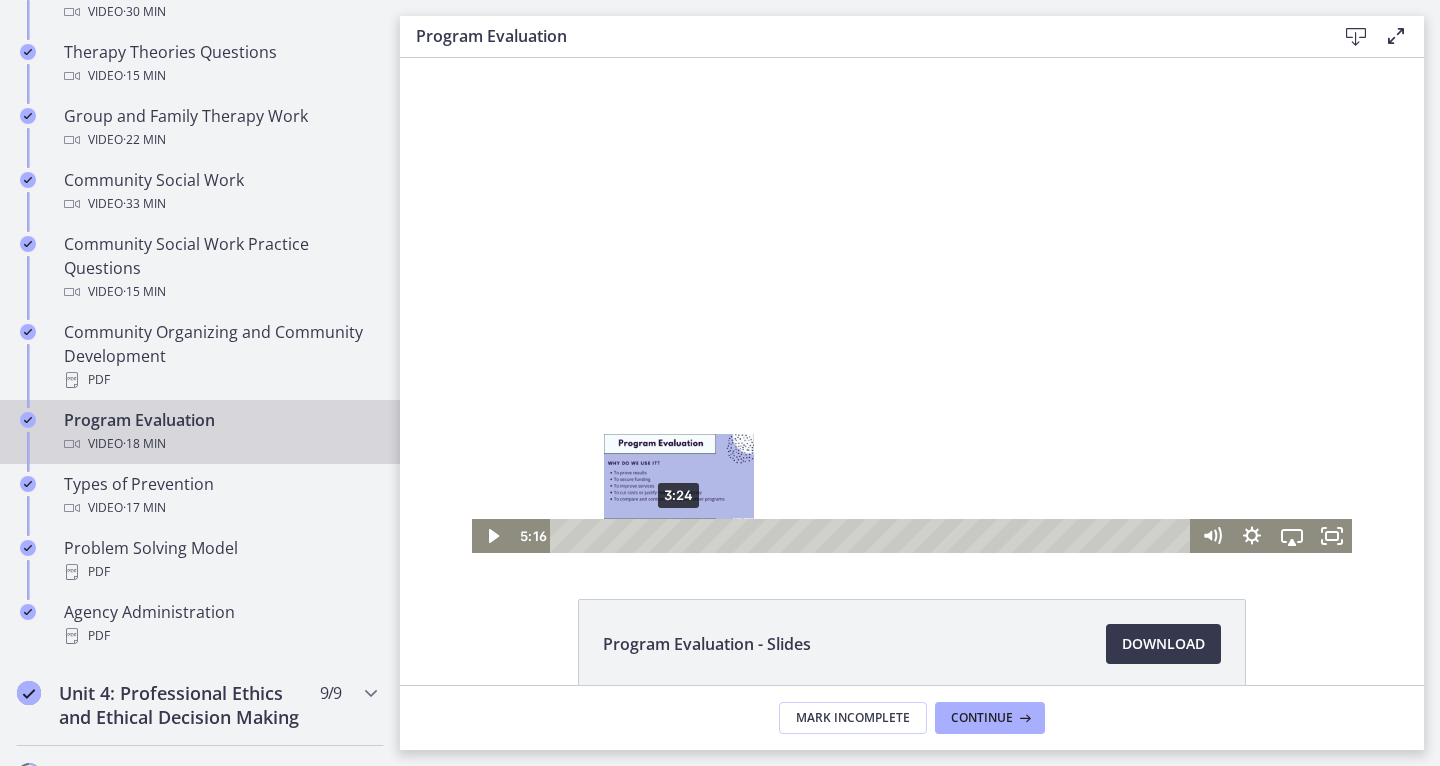 click on "3:24" at bounding box center (873, 536) 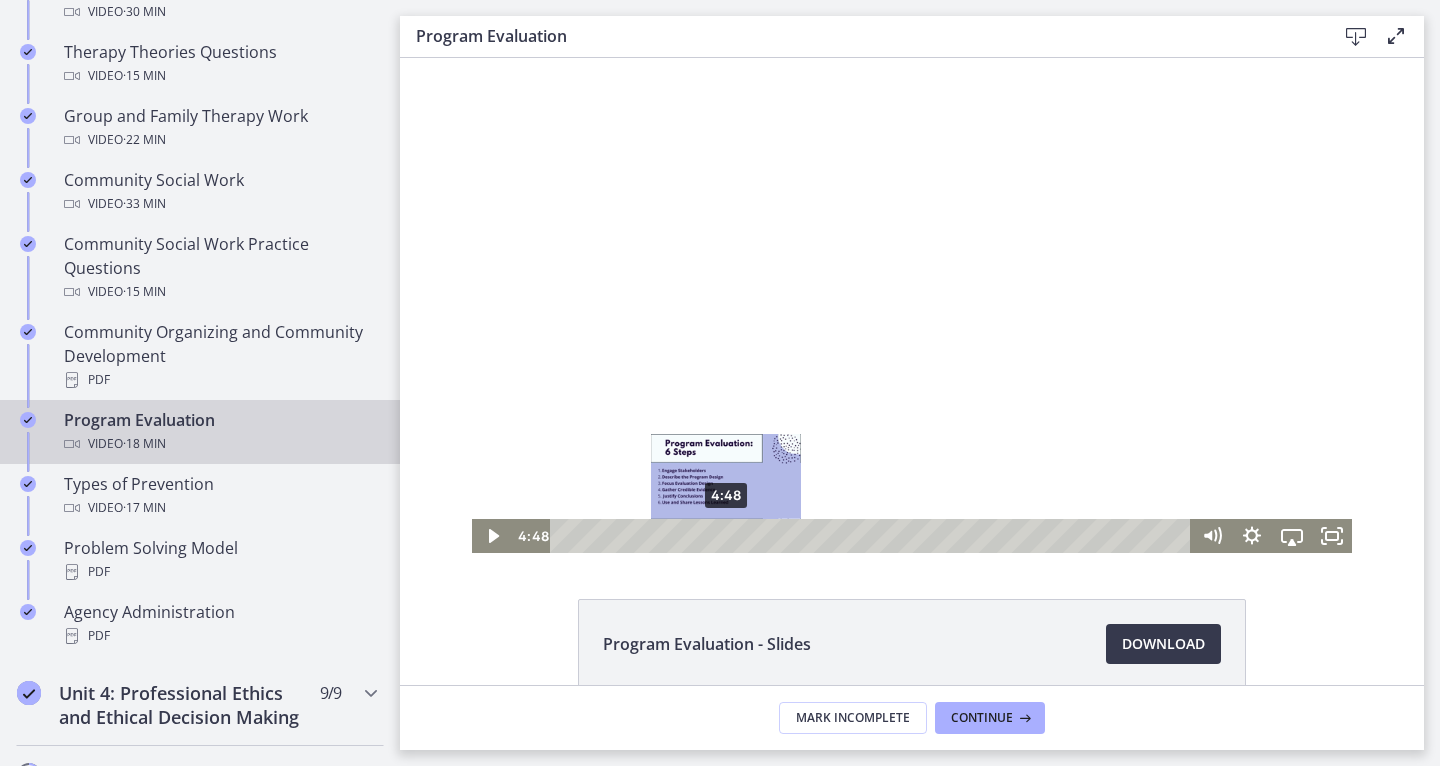 click on "4:48" at bounding box center (873, 536) 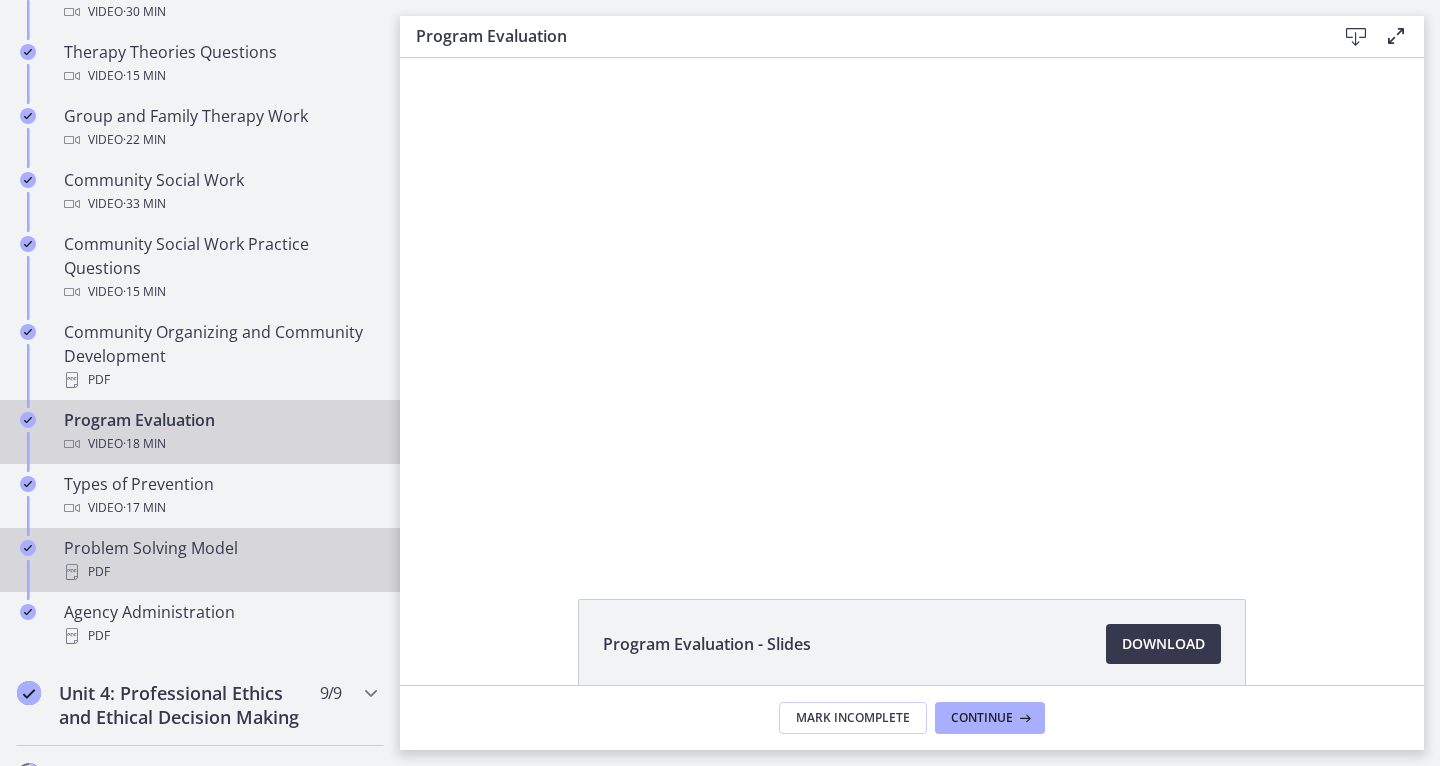 click on "Problem Solving Model
PDF" at bounding box center (220, 560) 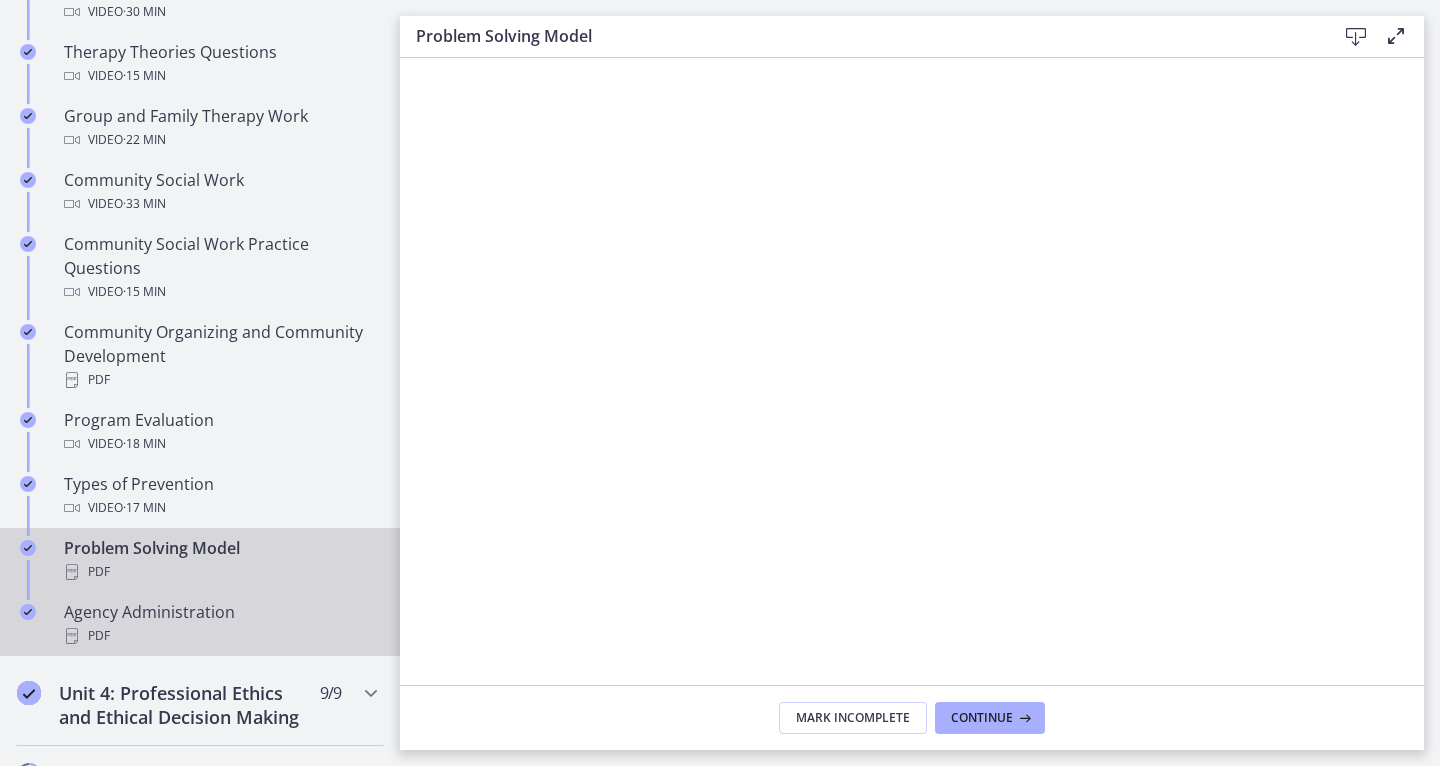 click on "PDF" at bounding box center (220, 636) 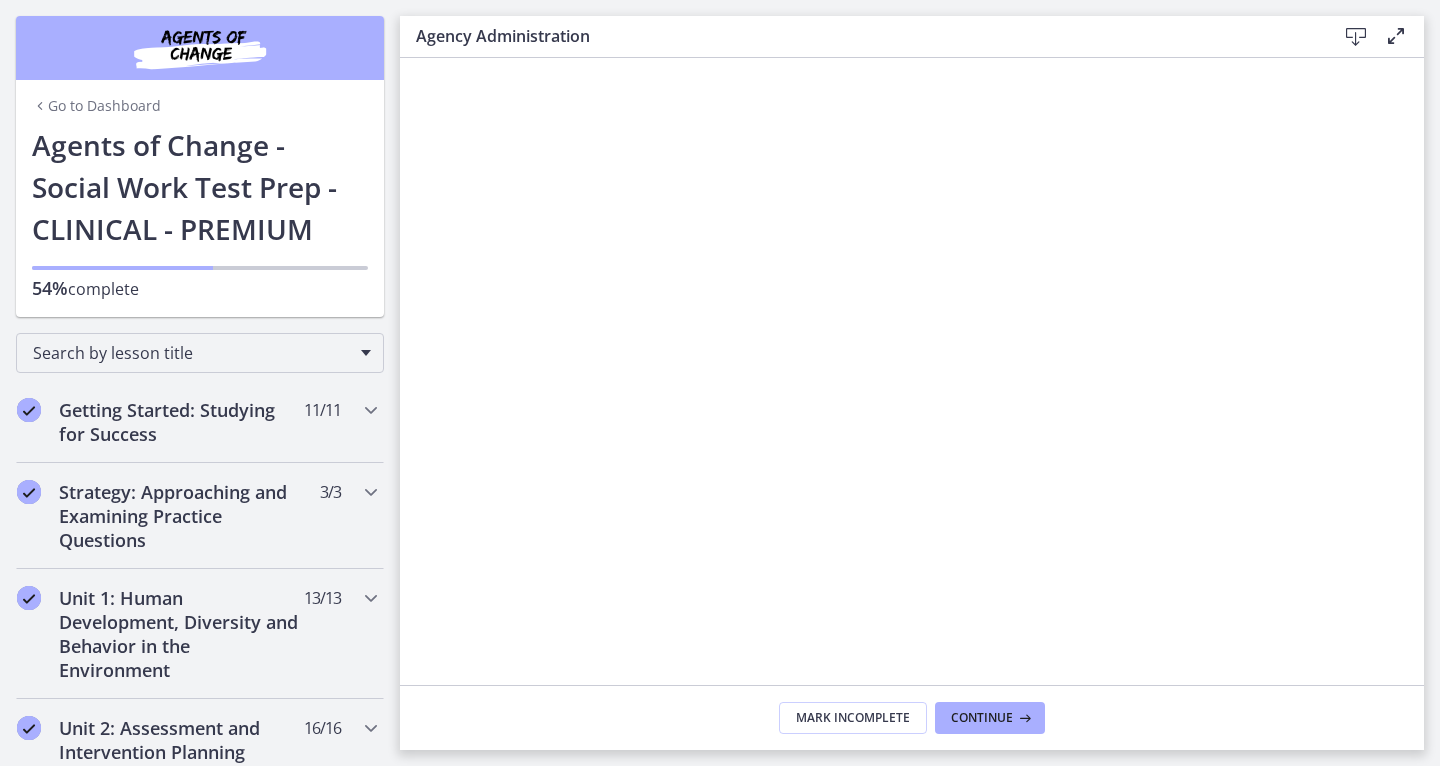 scroll, scrollTop: 0, scrollLeft: 0, axis: both 